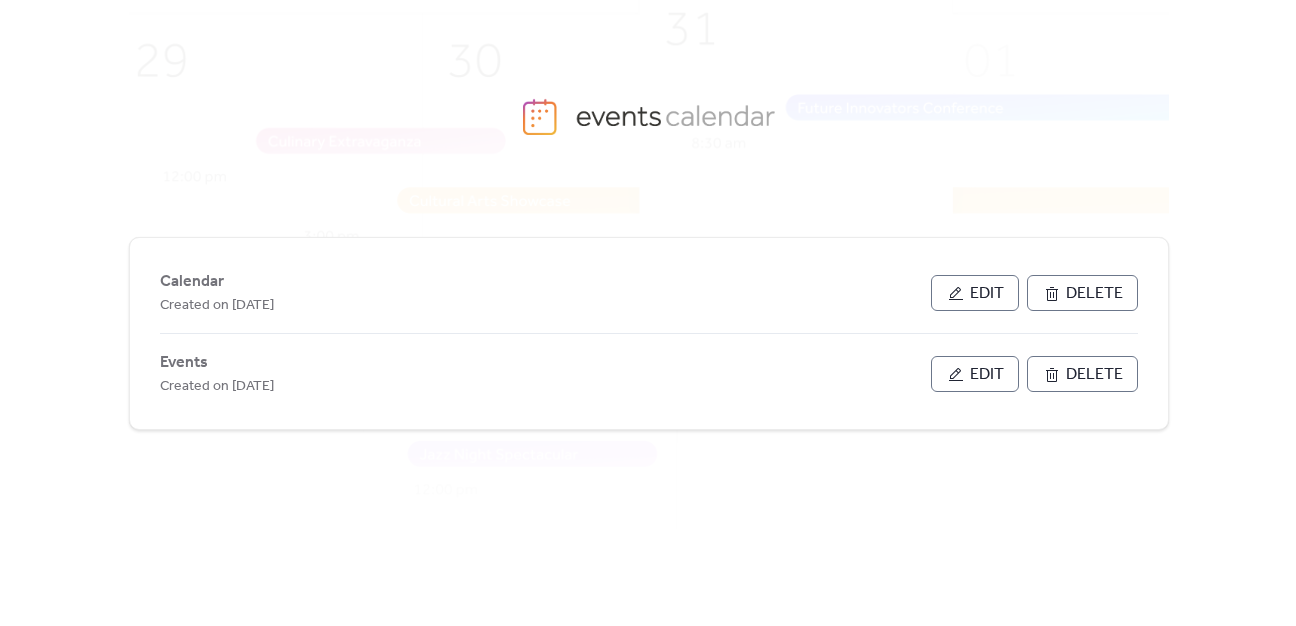 scroll, scrollTop: 0, scrollLeft: 0, axis: both 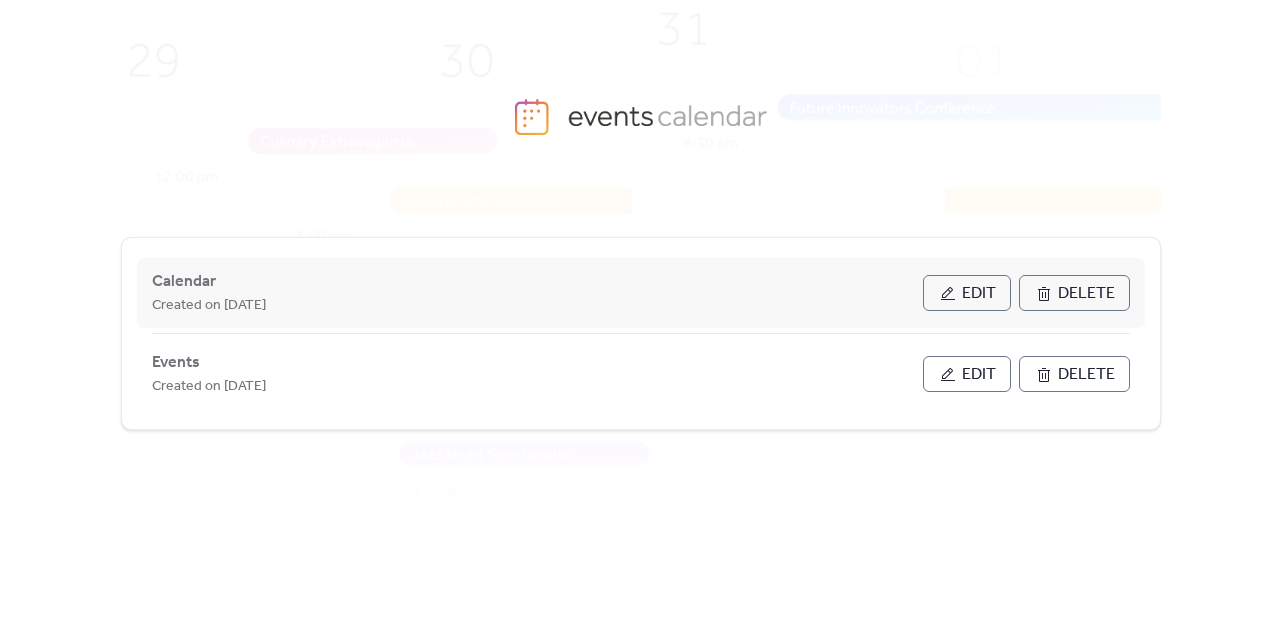 click on "Edit" at bounding box center (967, 293) 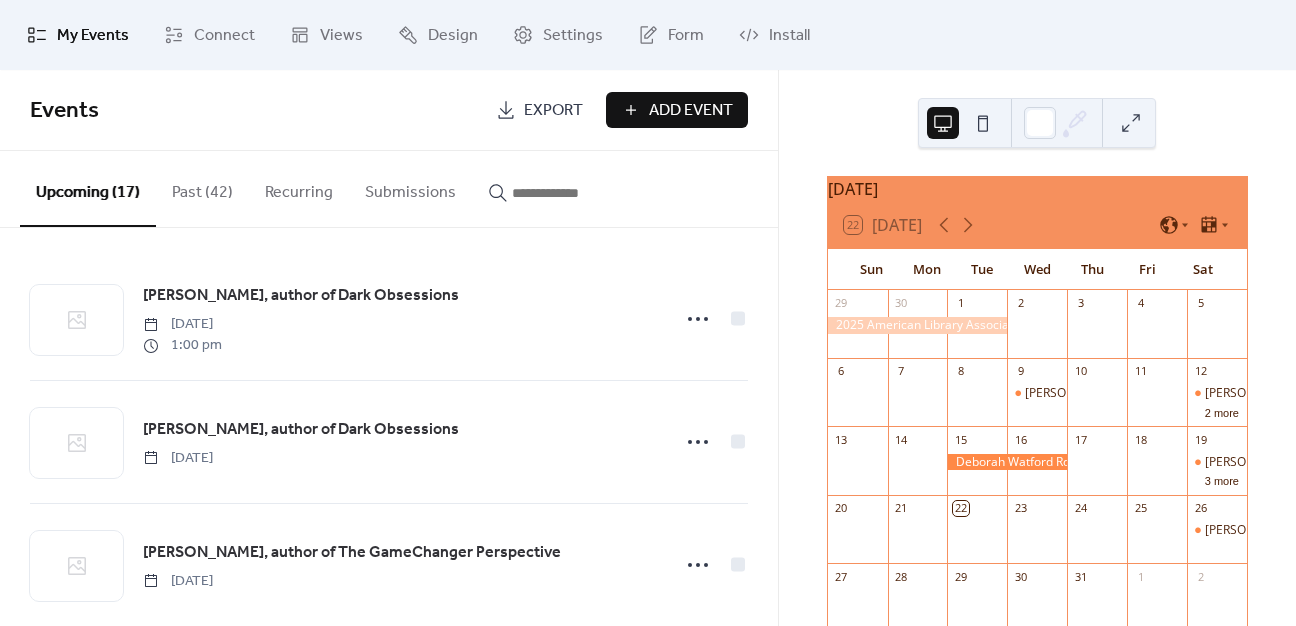 click on "Add Event" at bounding box center (691, 111) 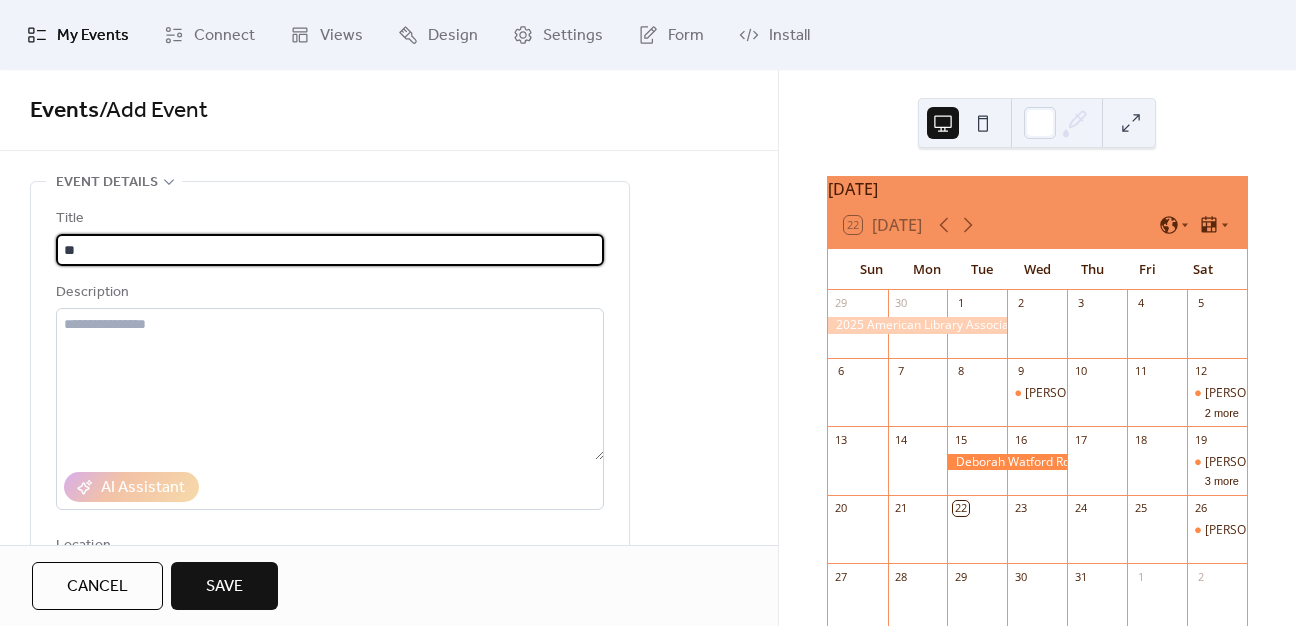 type on "*" 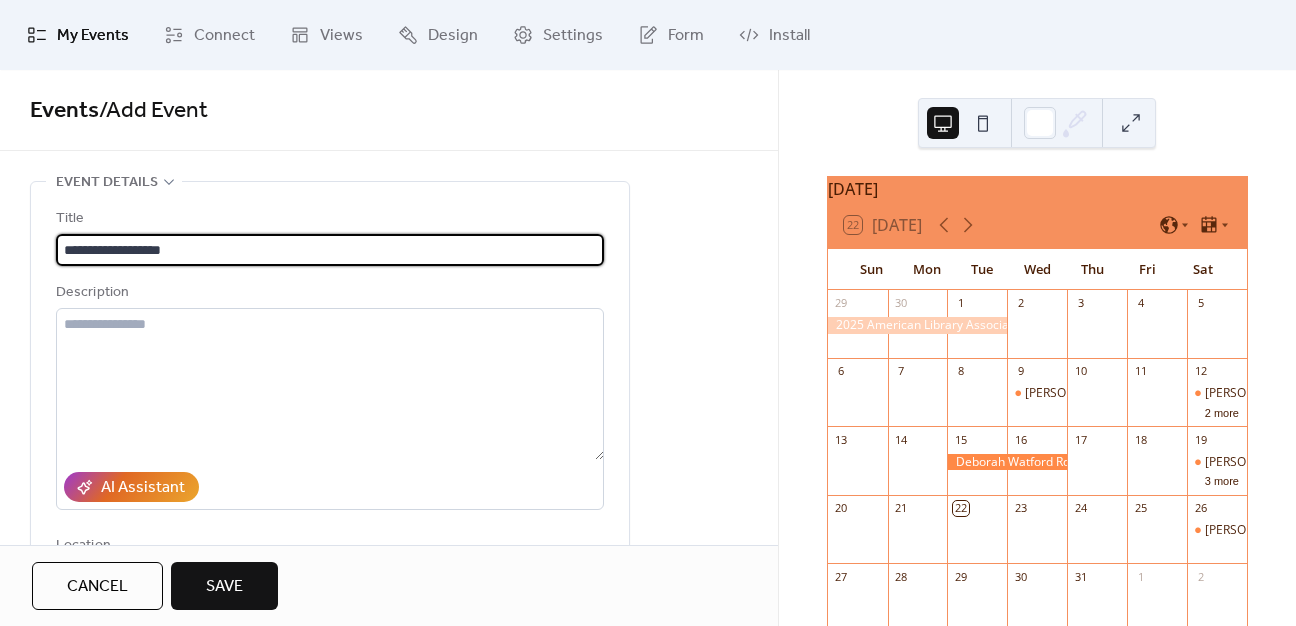 type on "**********" 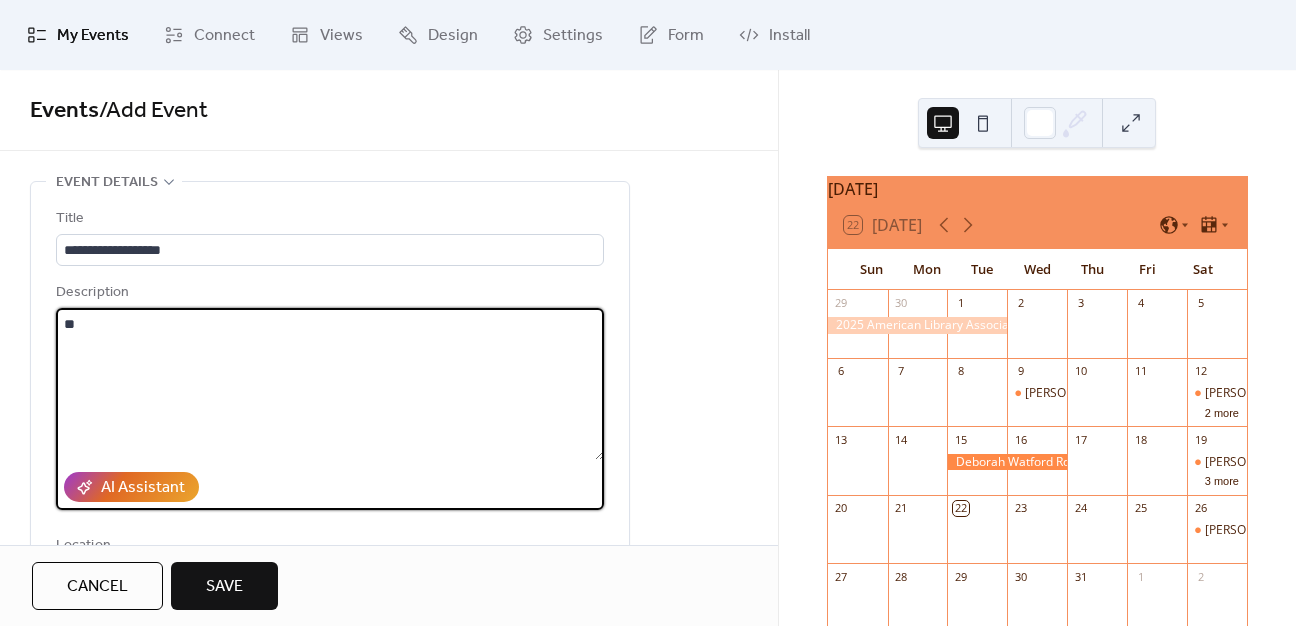 type on "*" 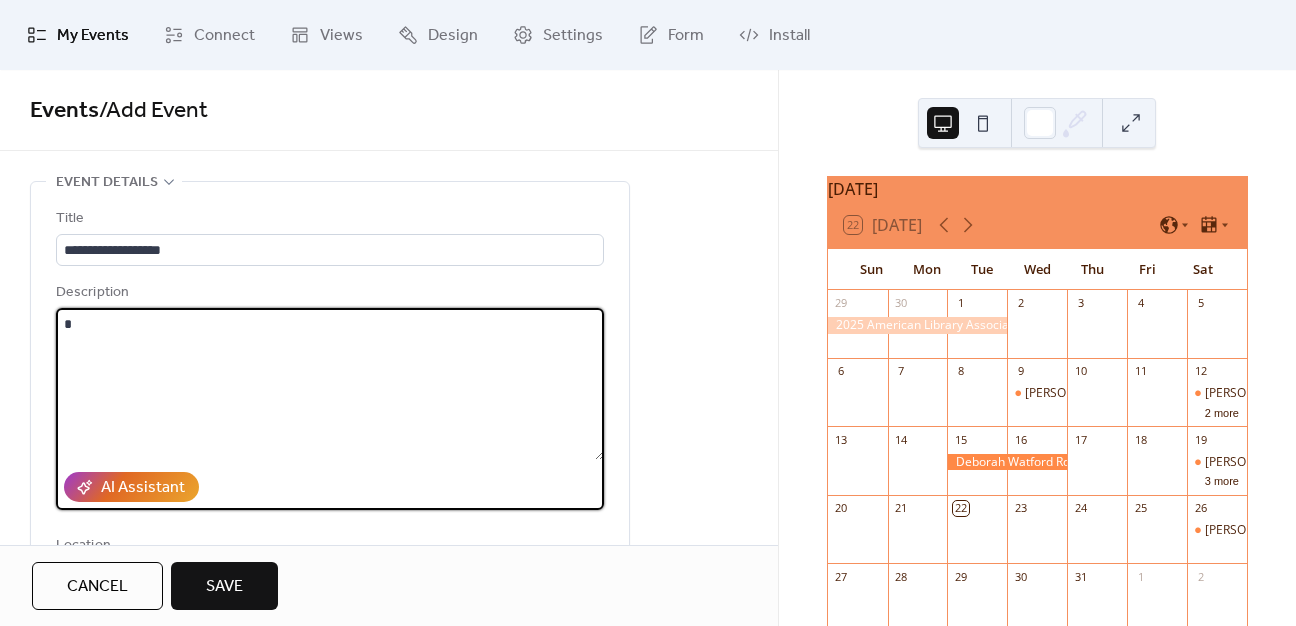 type 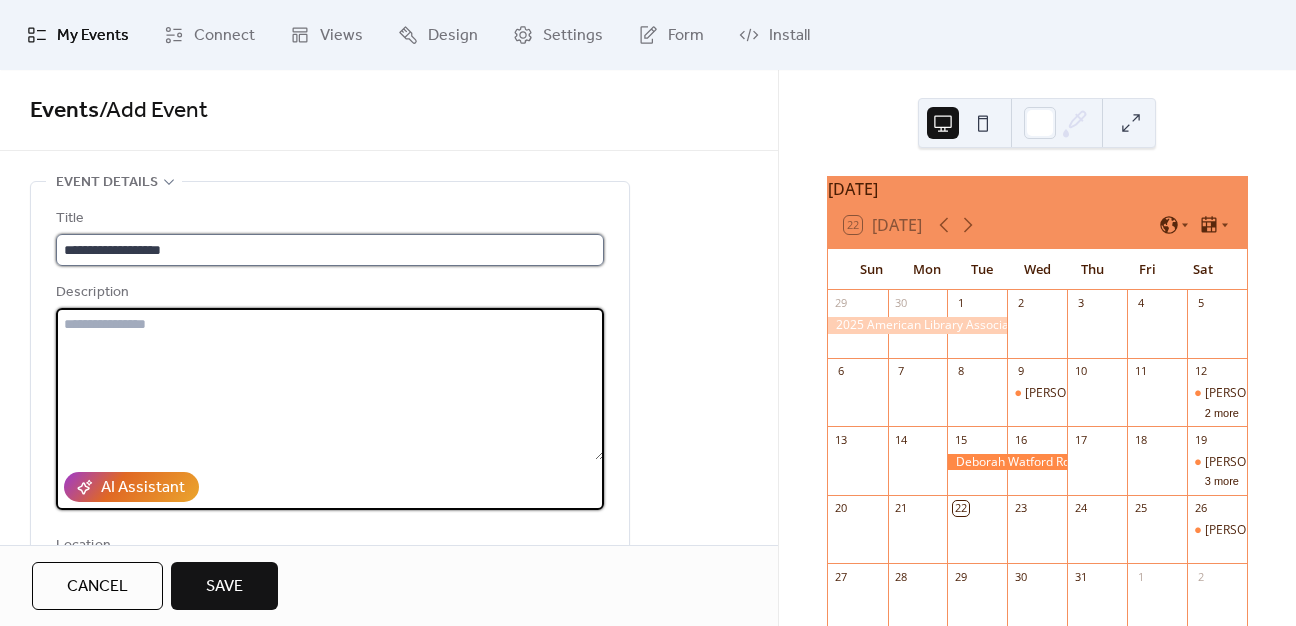 click on "**********" at bounding box center [330, 236] 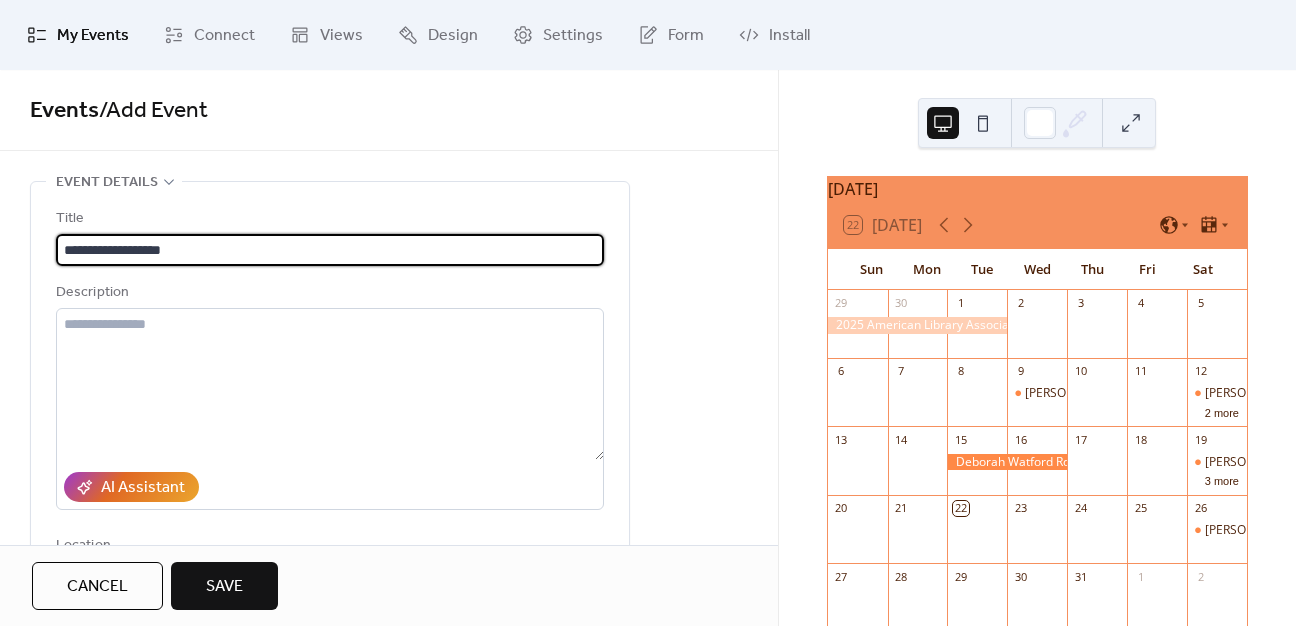 click on "**********" at bounding box center [330, 250] 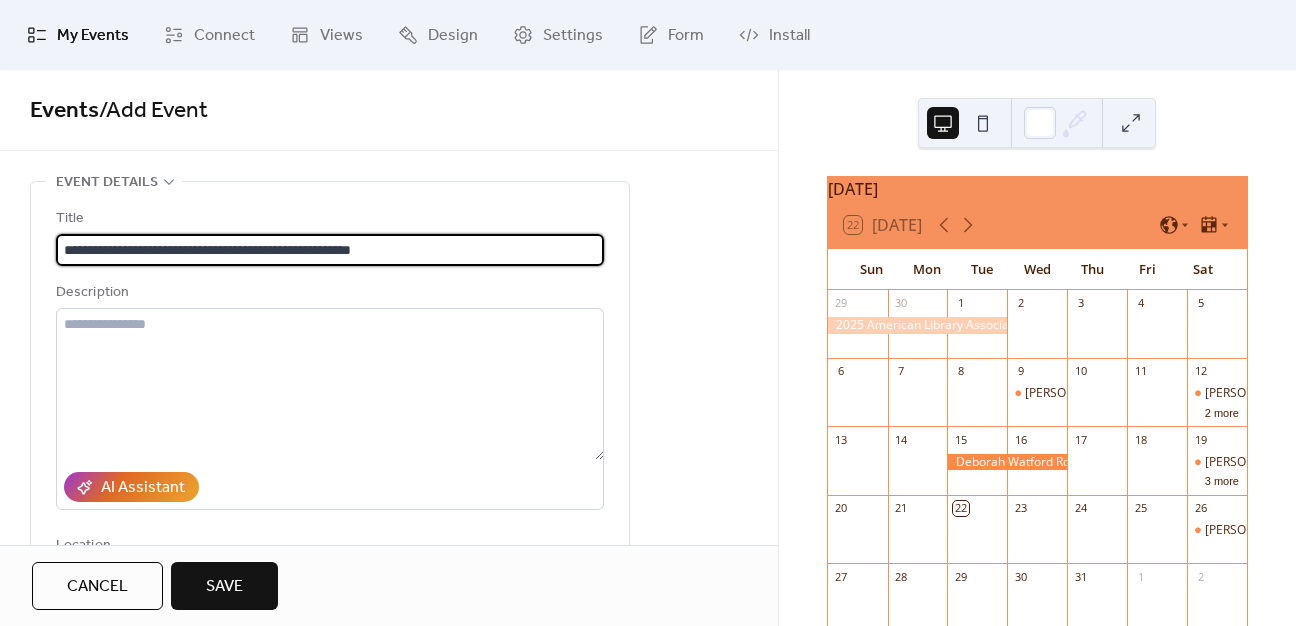 click on "**********" at bounding box center [330, 250] 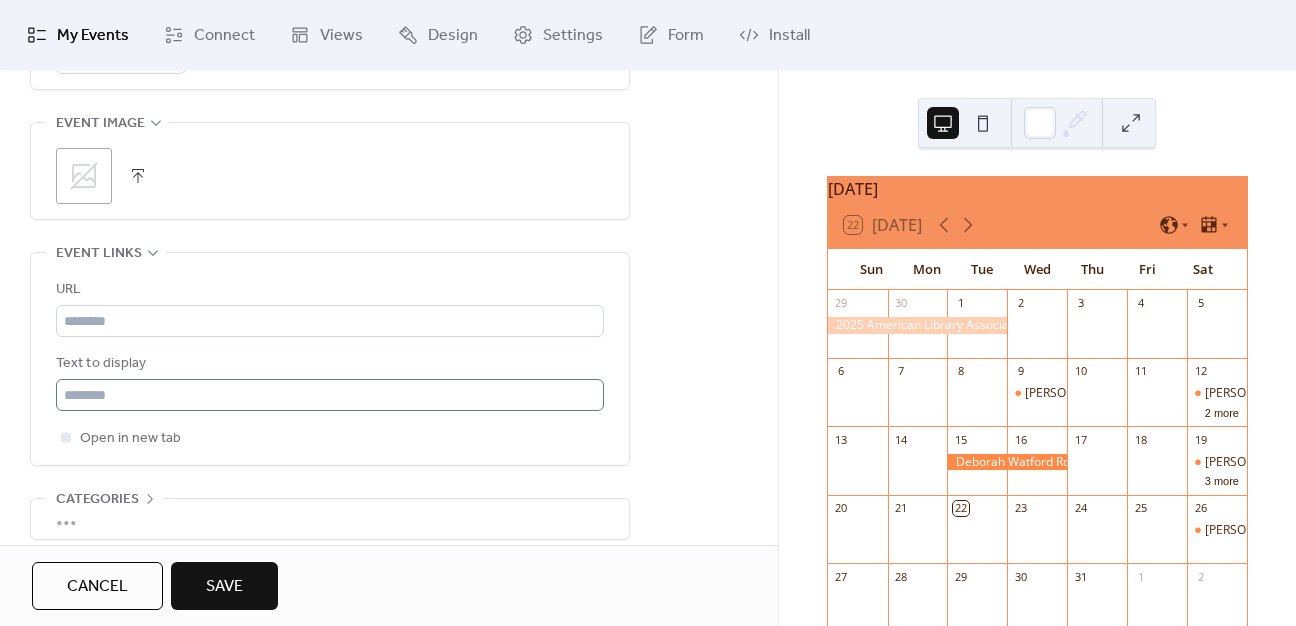scroll, scrollTop: 1089, scrollLeft: 0, axis: vertical 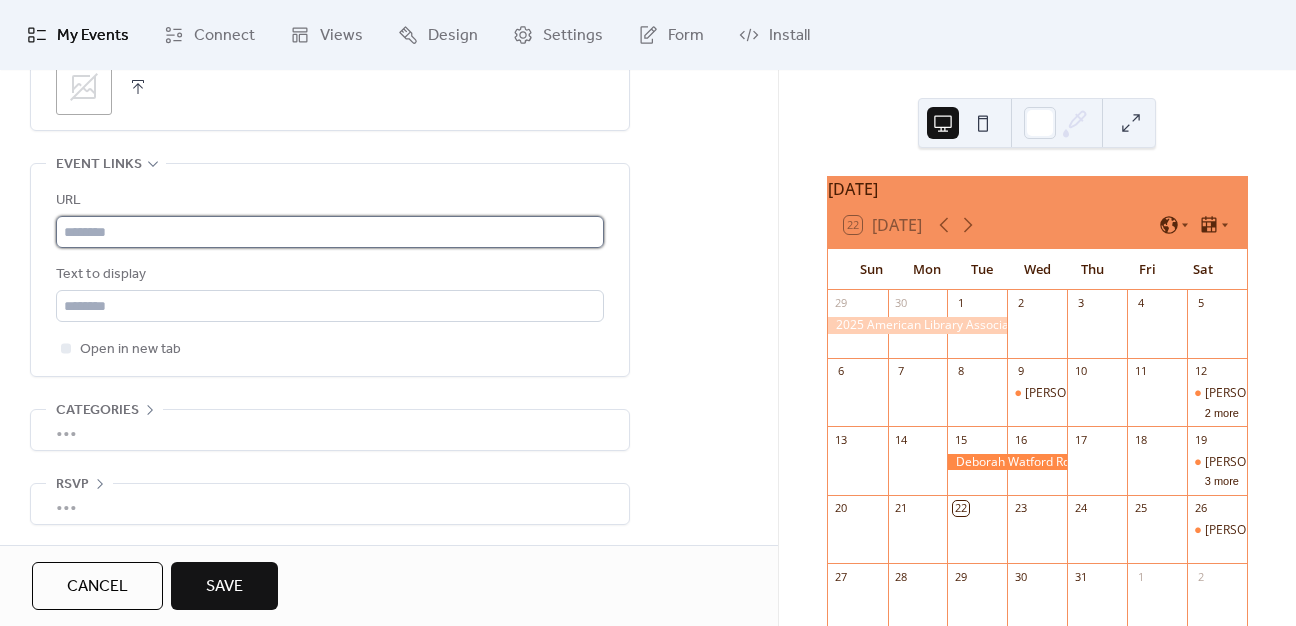 click at bounding box center [330, 232] 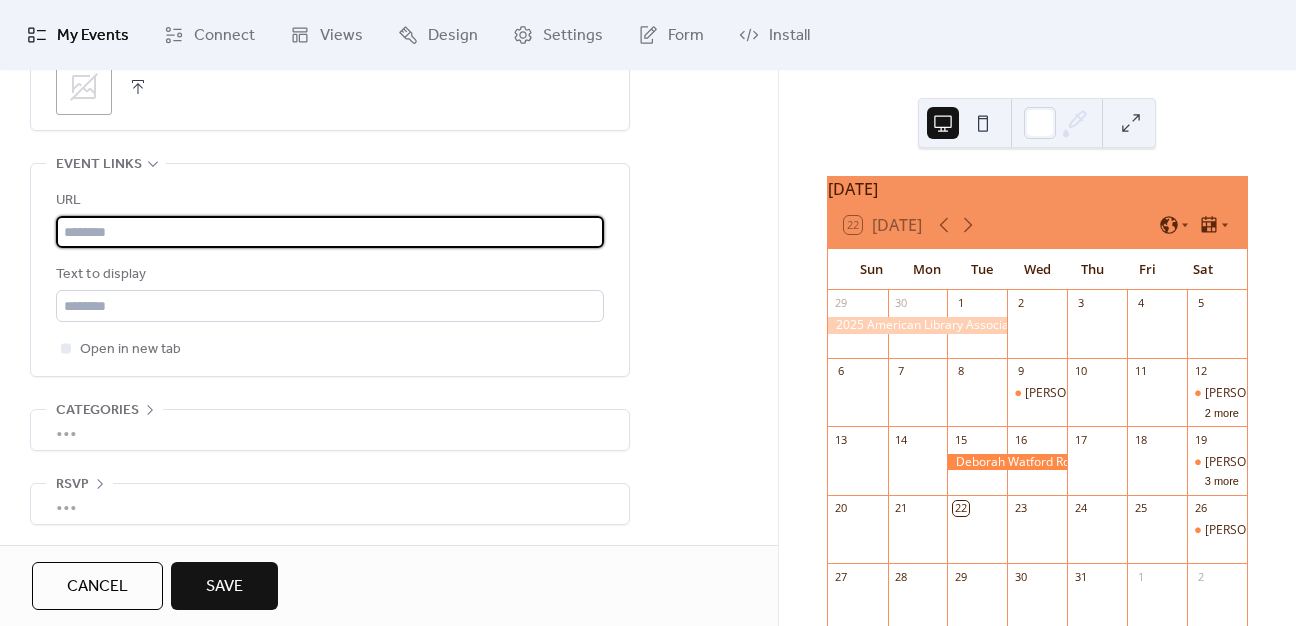 paste on "**********" 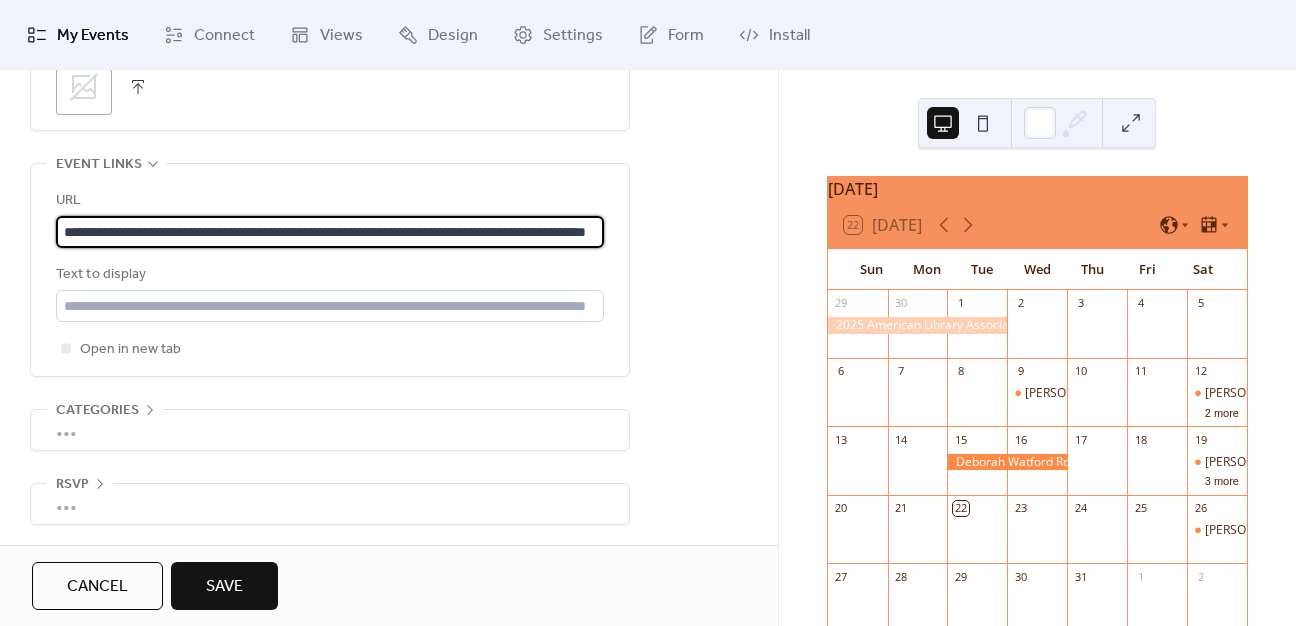 scroll, scrollTop: 0, scrollLeft: 149, axis: horizontal 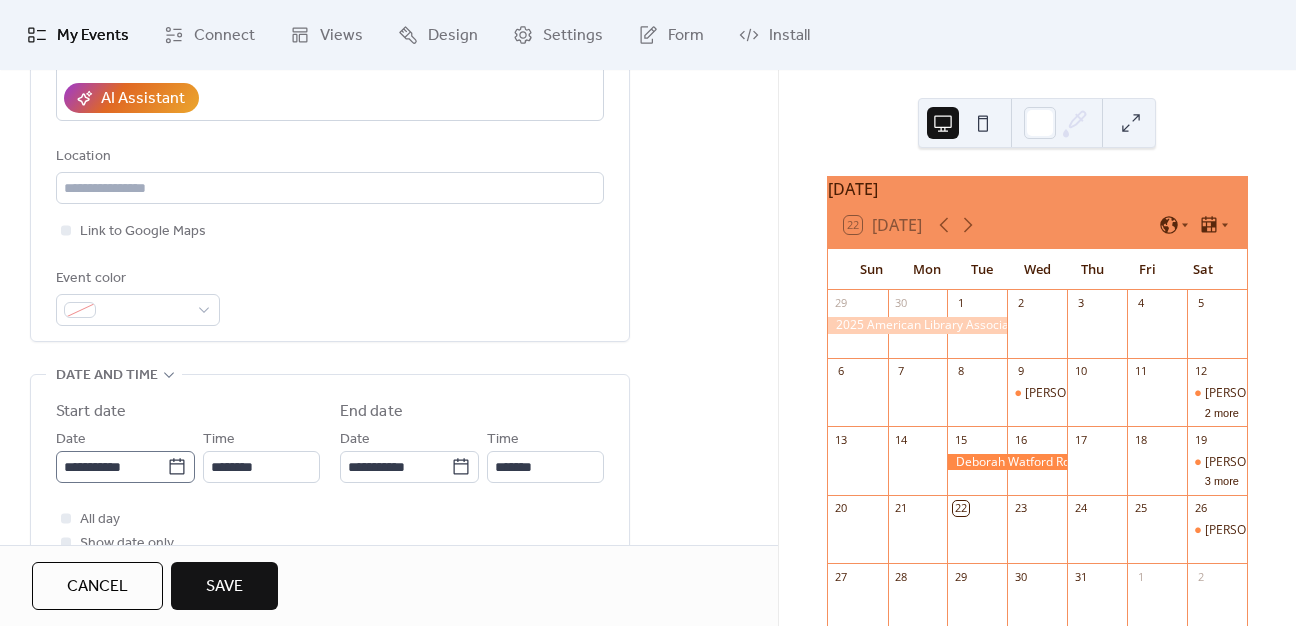 click on "**********" at bounding box center (648, 313) 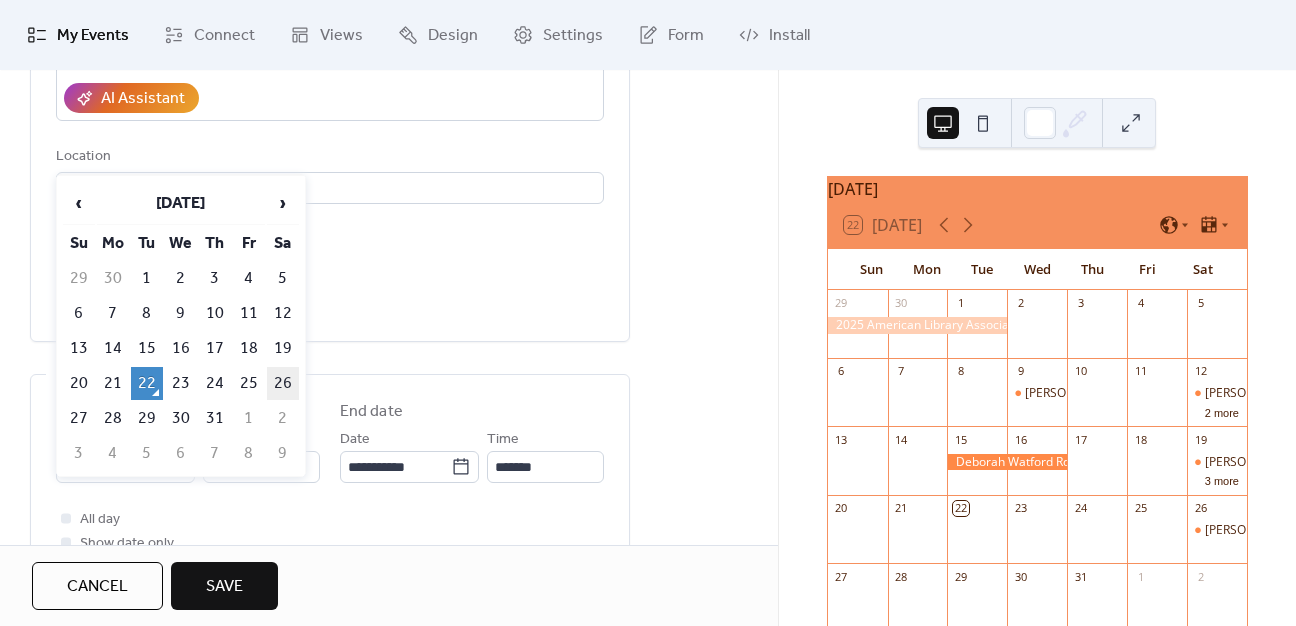 click on "26" at bounding box center (283, 383) 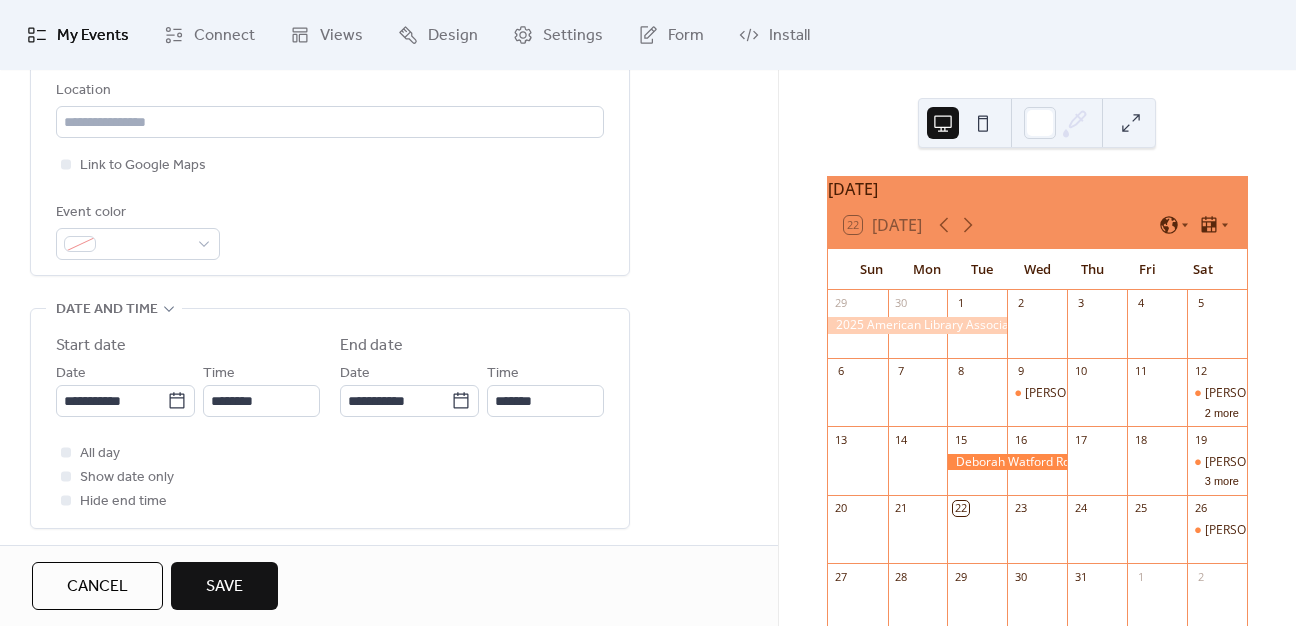 scroll, scrollTop: 489, scrollLeft: 0, axis: vertical 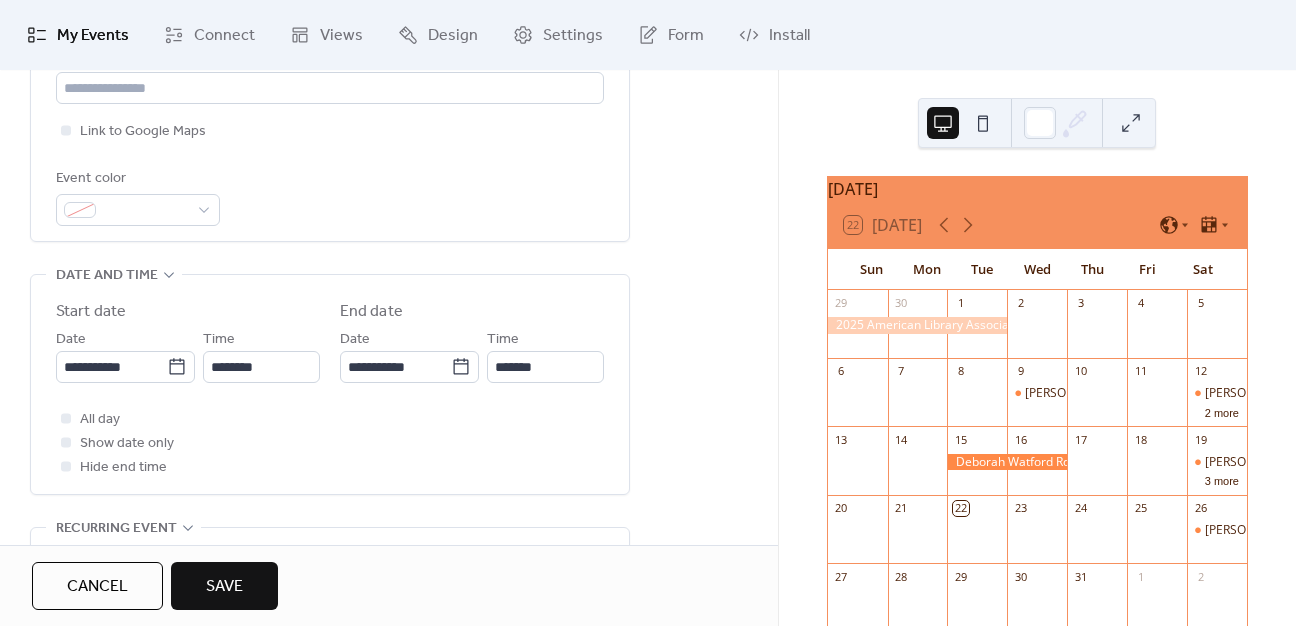 drag, startPoint x: 296, startPoint y: 521, endPoint x: 284, endPoint y: 471, distance: 51.41984 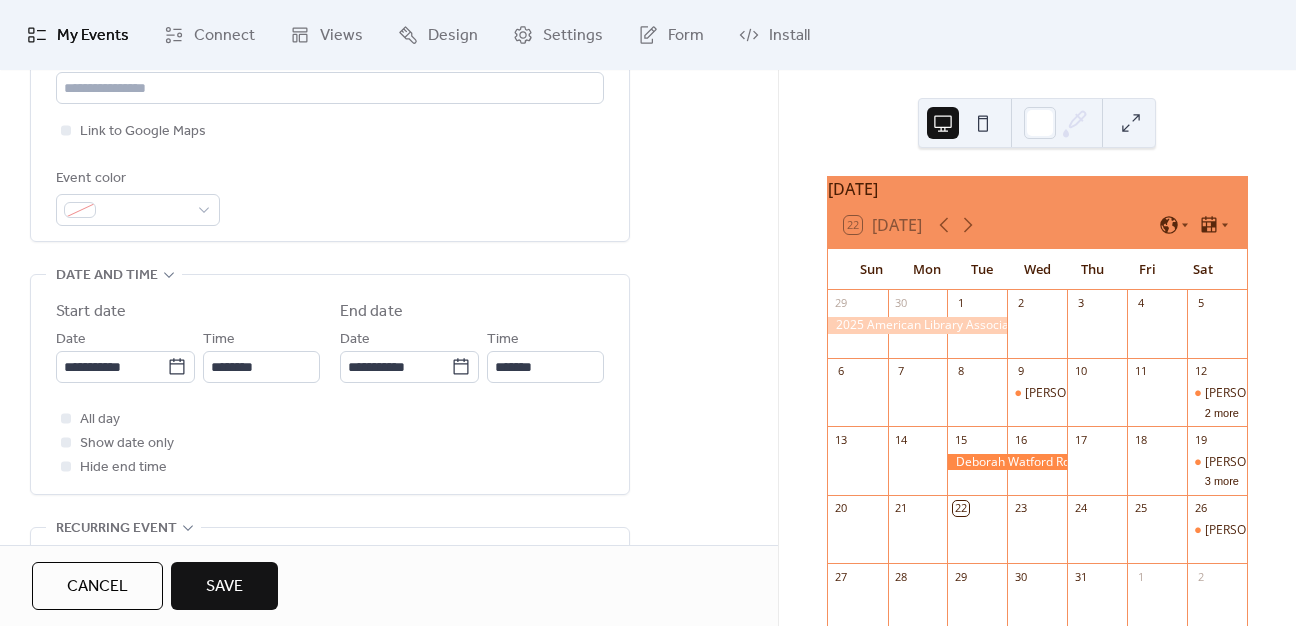 click on "**********" at bounding box center (330, 408) 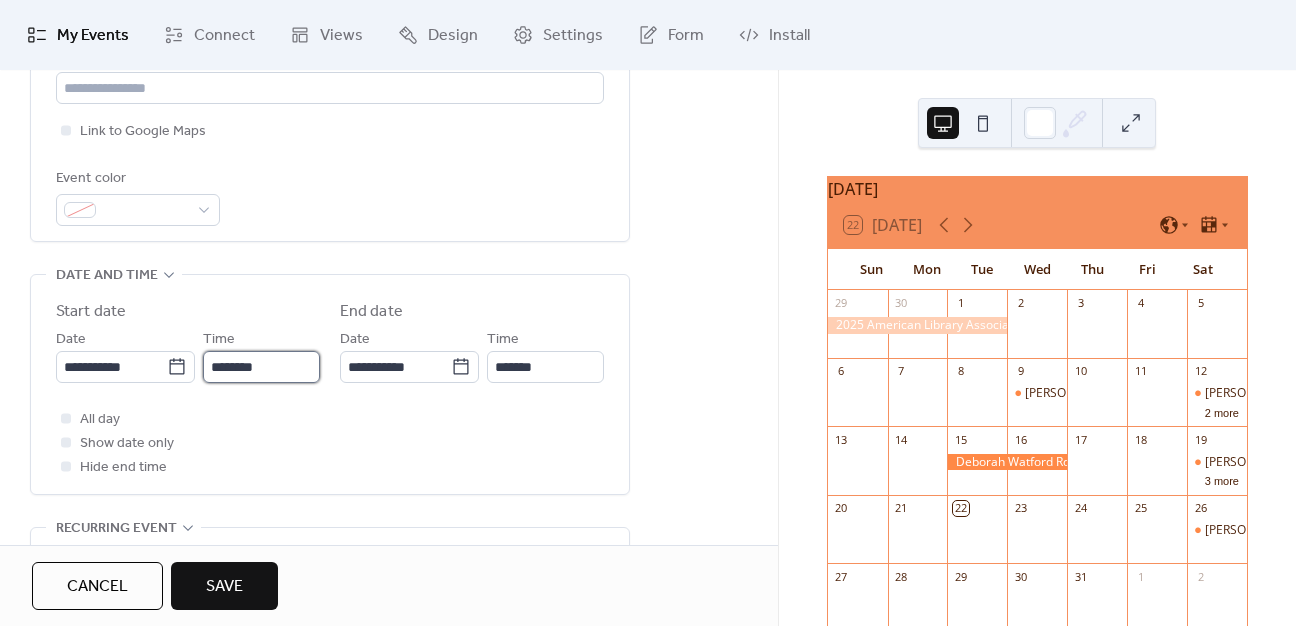 click on "********" at bounding box center [261, 367] 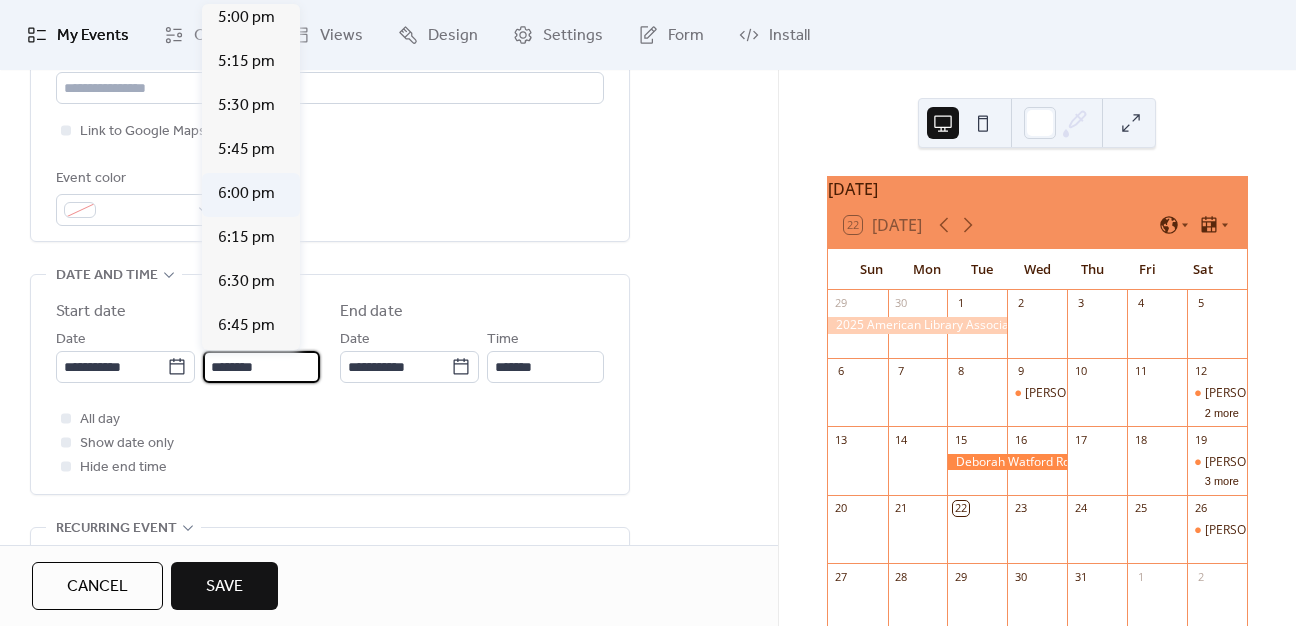 scroll, scrollTop: 3012, scrollLeft: 0, axis: vertical 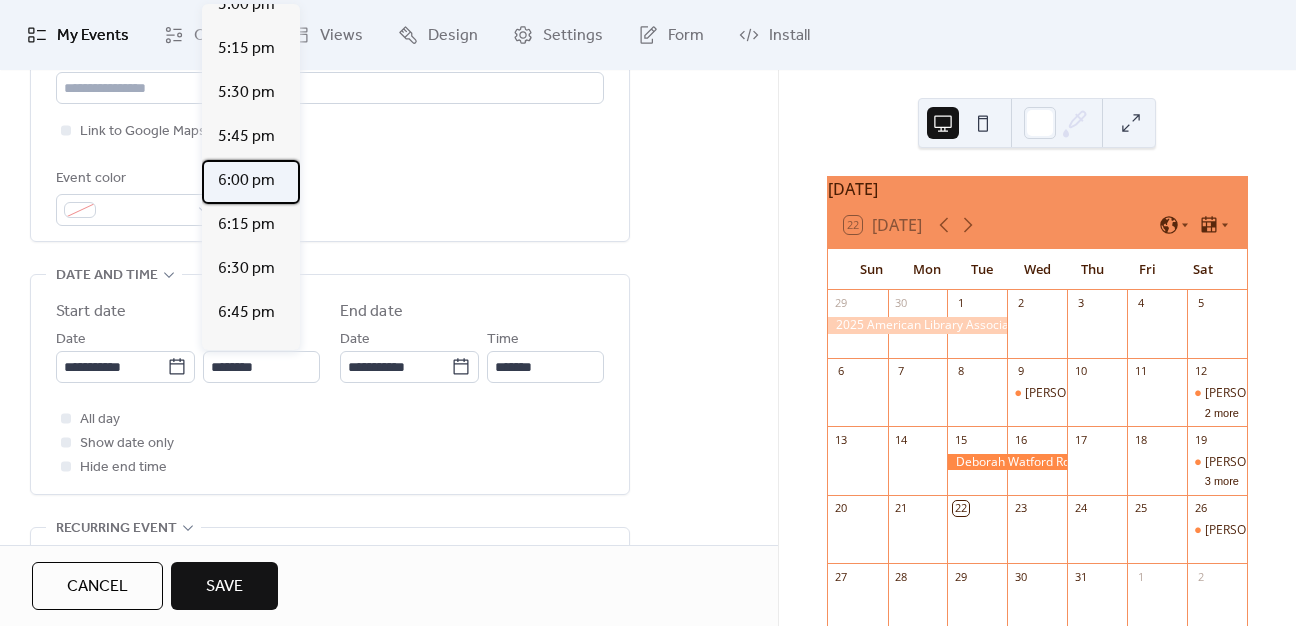 click on "6:00 pm" at bounding box center (246, 181) 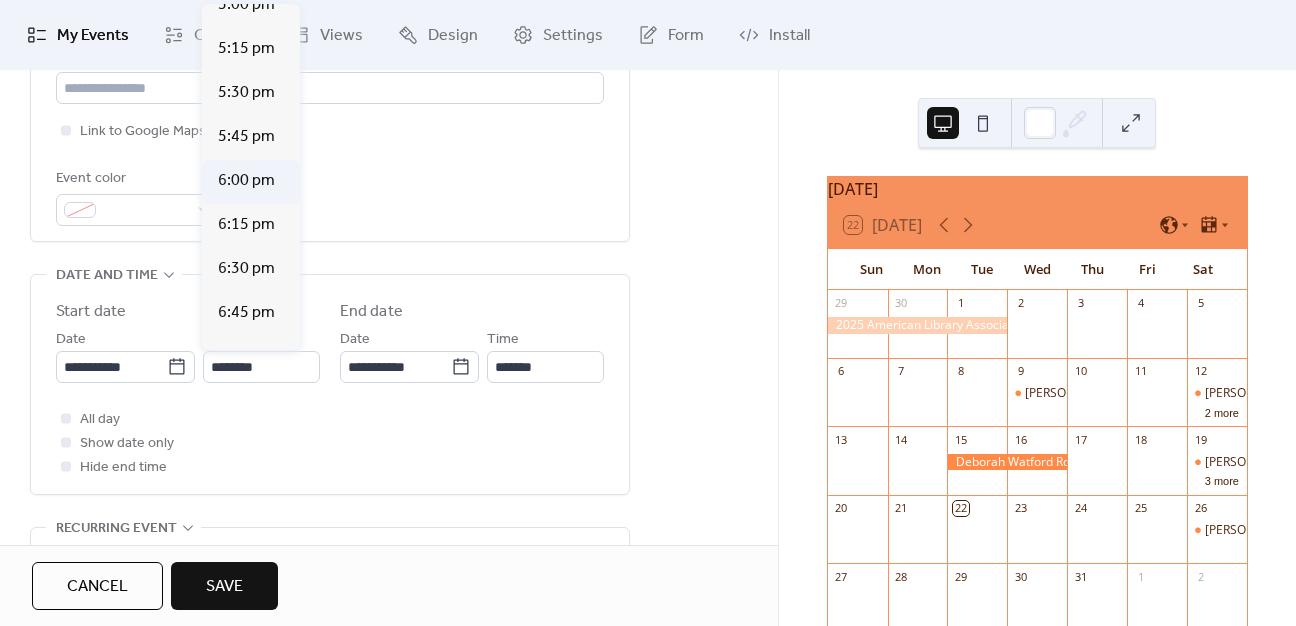 type on "*******" 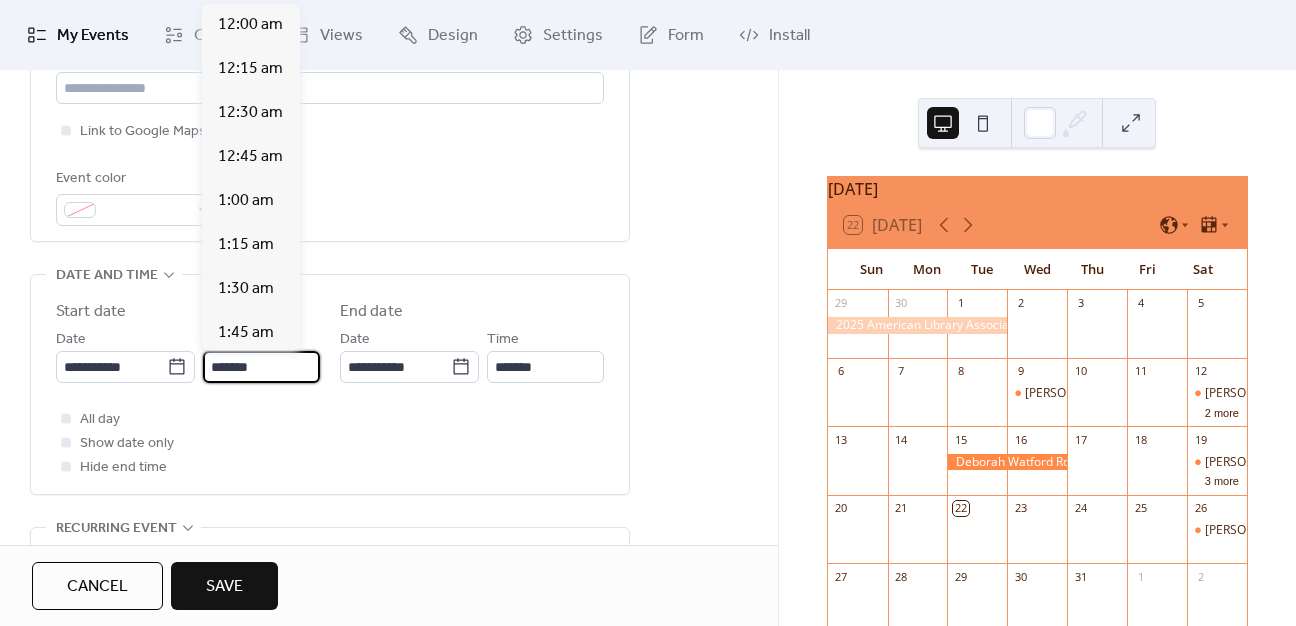 click on "*******" at bounding box center [261, 367] 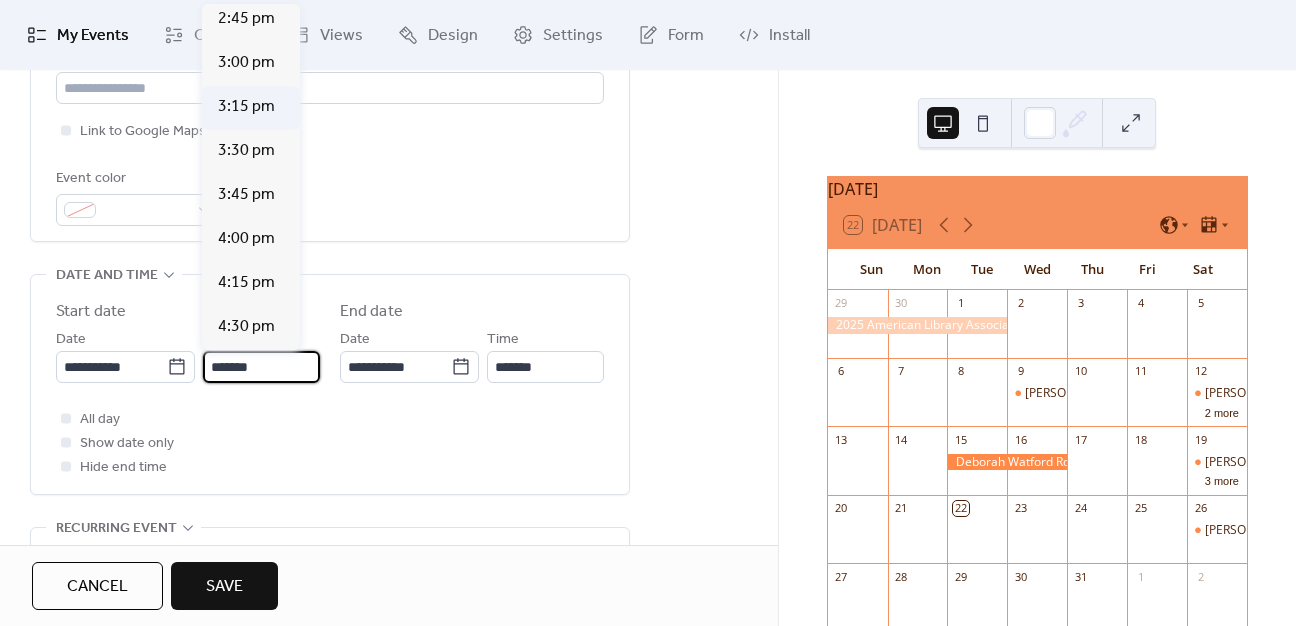 scroll, scrollTop: 2568, scrollLeft: 0, axis: vertical 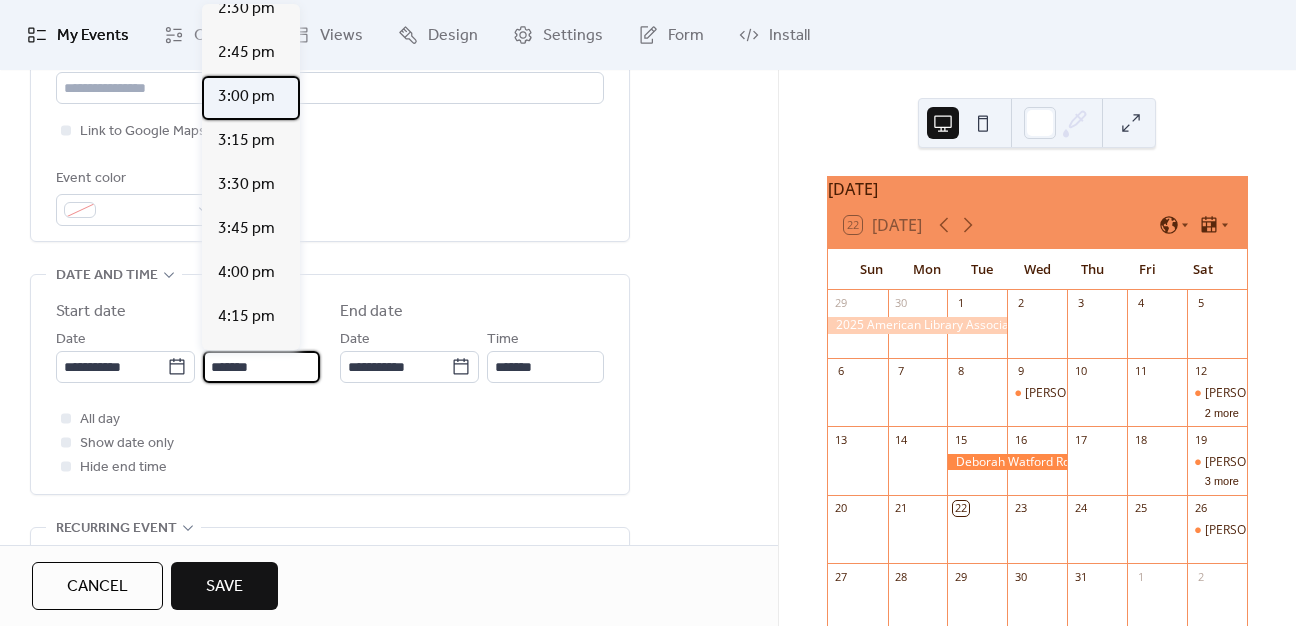click on "3:00 pm" at bounding box center (246, 97) 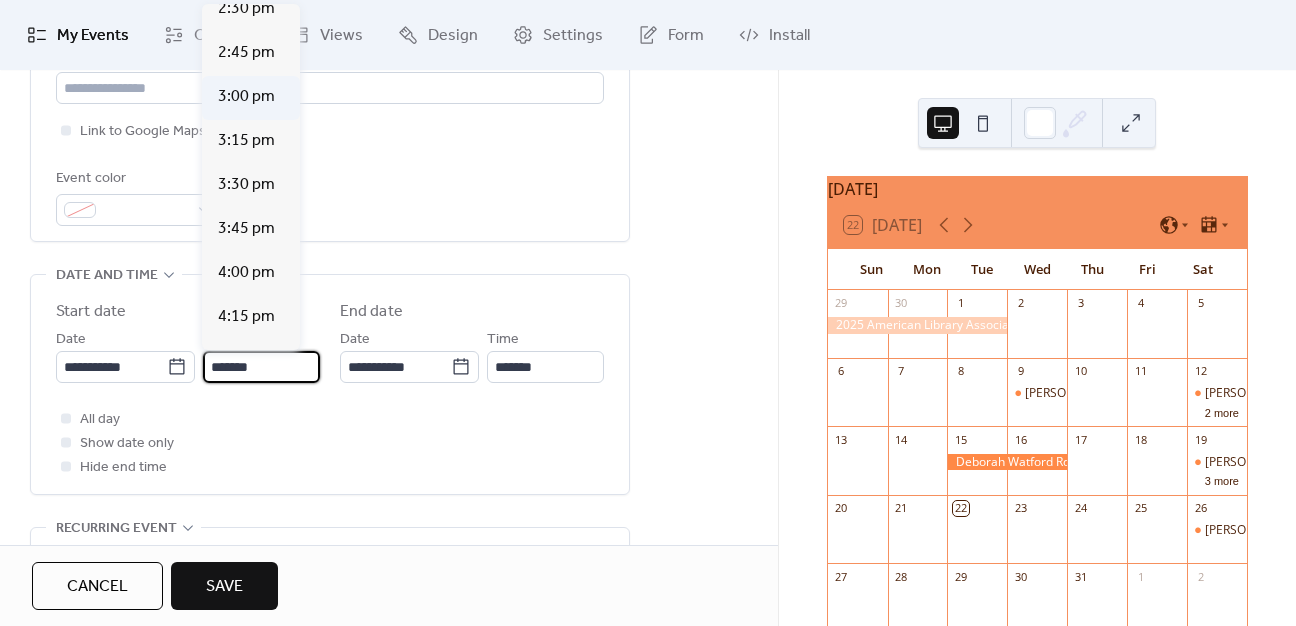 type on "*******" 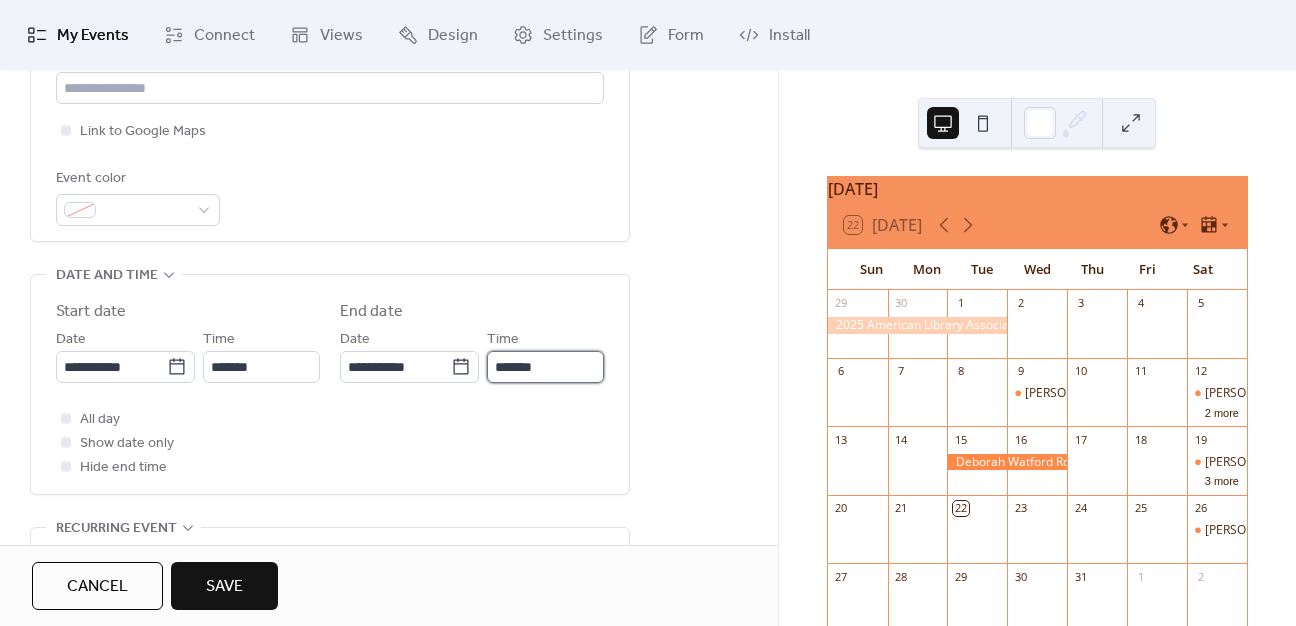 click on "*******" at bounding box center (545, 367) 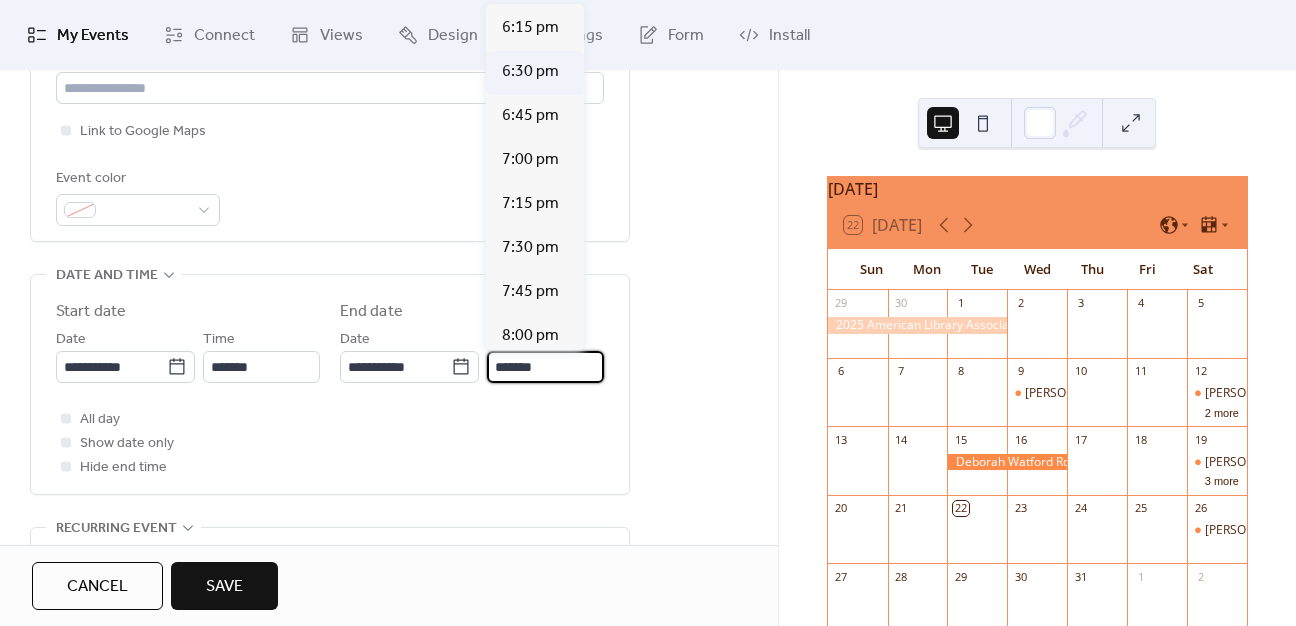 scroll, scrollTop: 400, scrollLeft: 0, axis: vertical 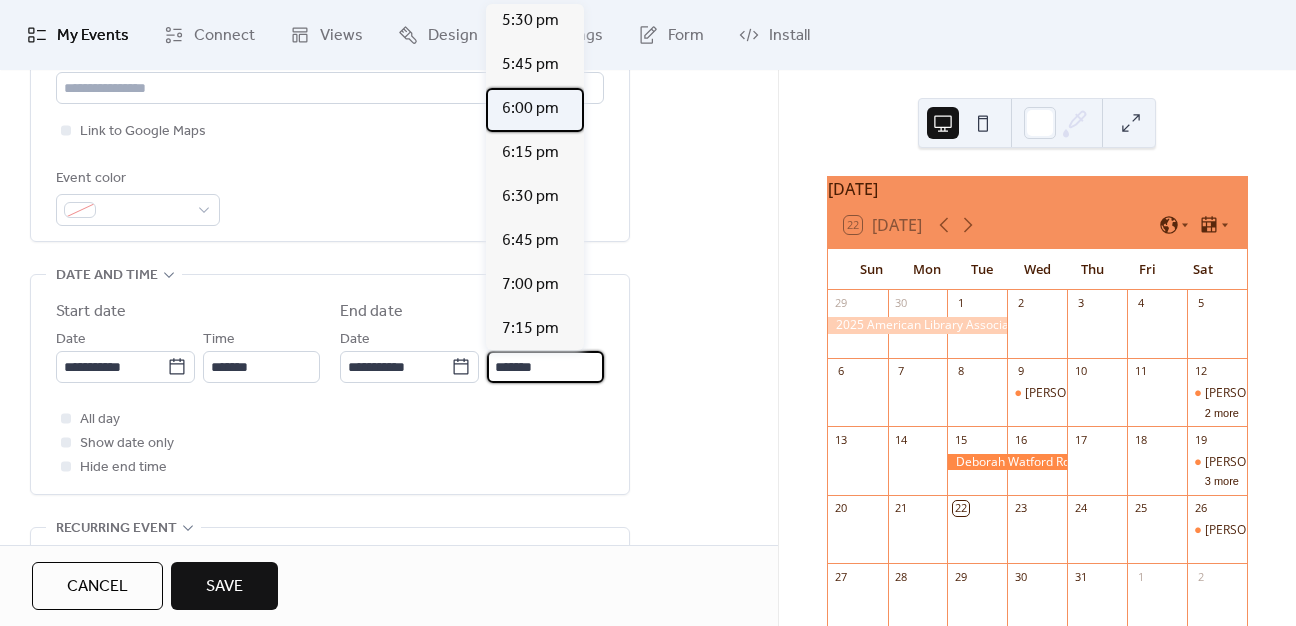 click on "6:00 pm" at bounding box center [530, 109] 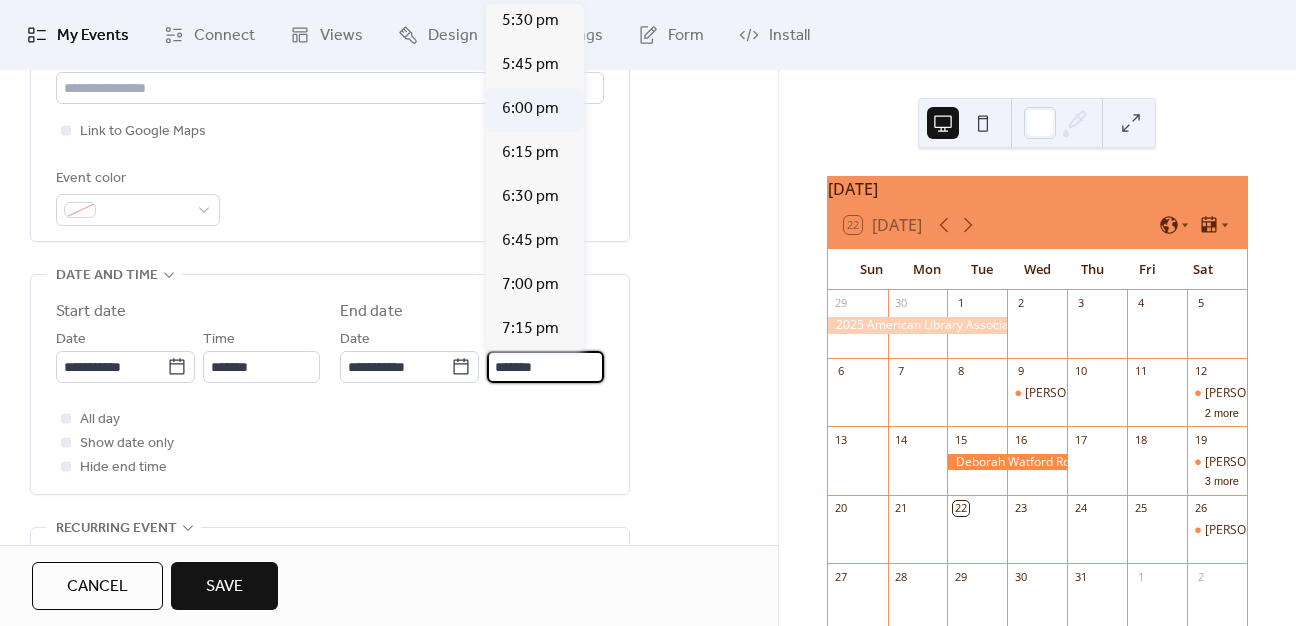 type on "*******" 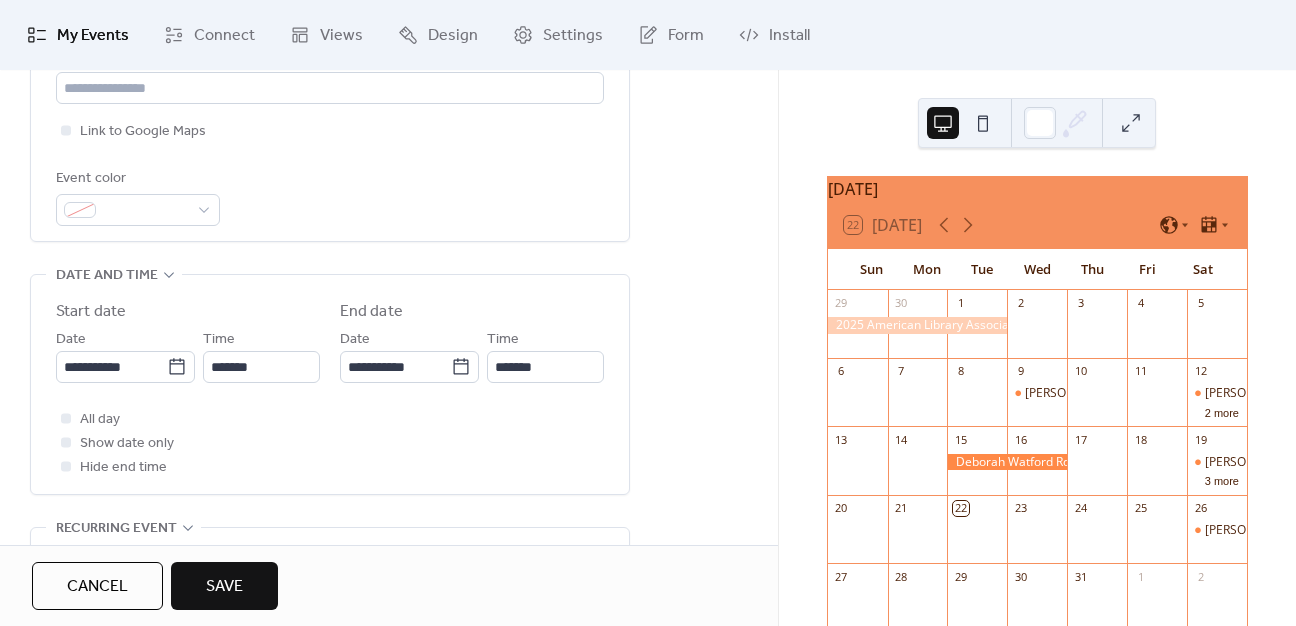 click on "Event color" at bounding box center (330, 196) 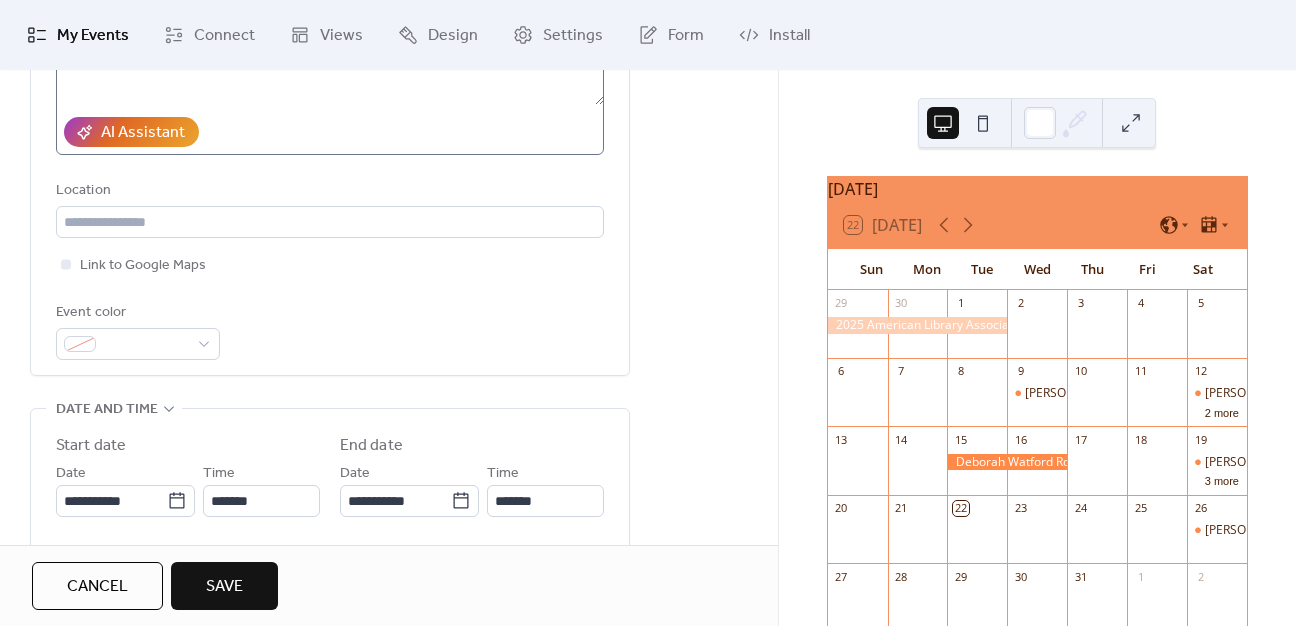 scroll, scrollTop: 189, scrollLeft: 0, axis: vertical 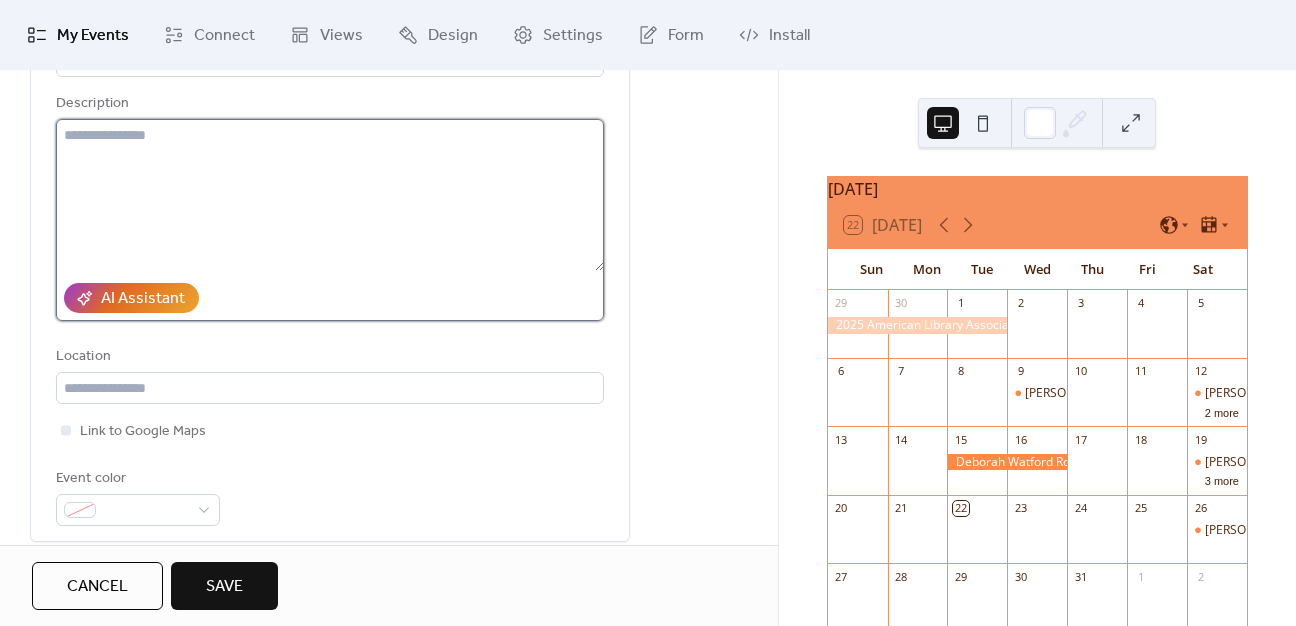 click at bounding box center (330, 195) 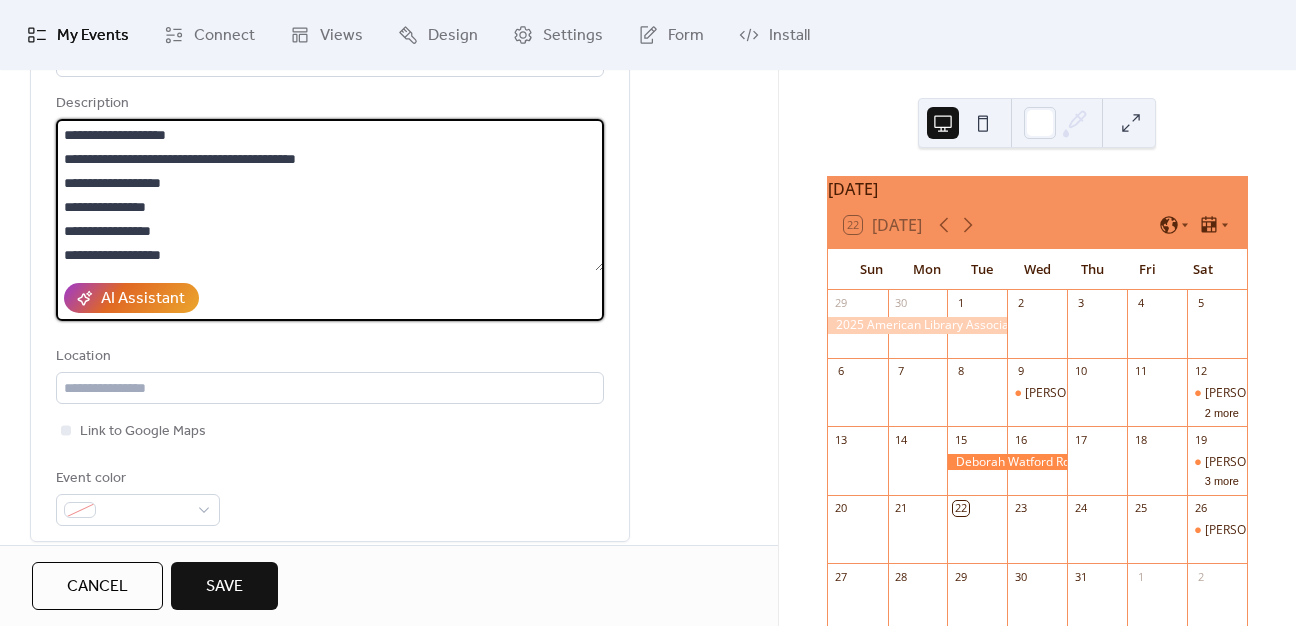 scroll, scrollTop: 21, scrollLeft: 0, axis: vertical 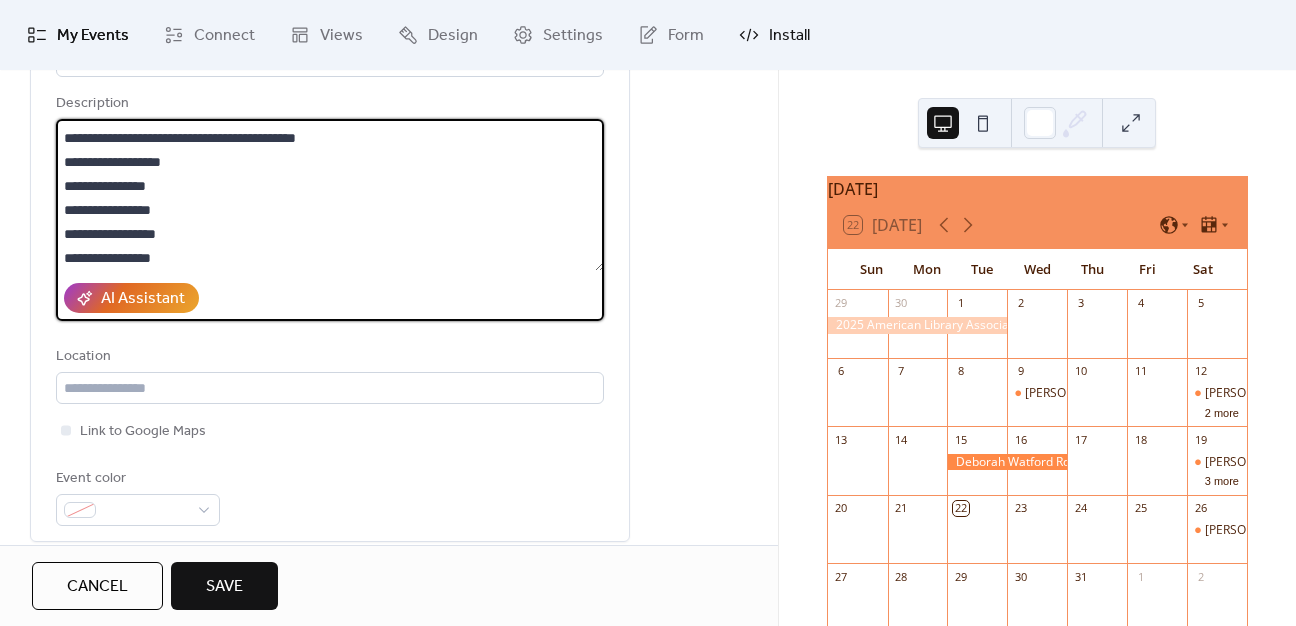type on "**********" 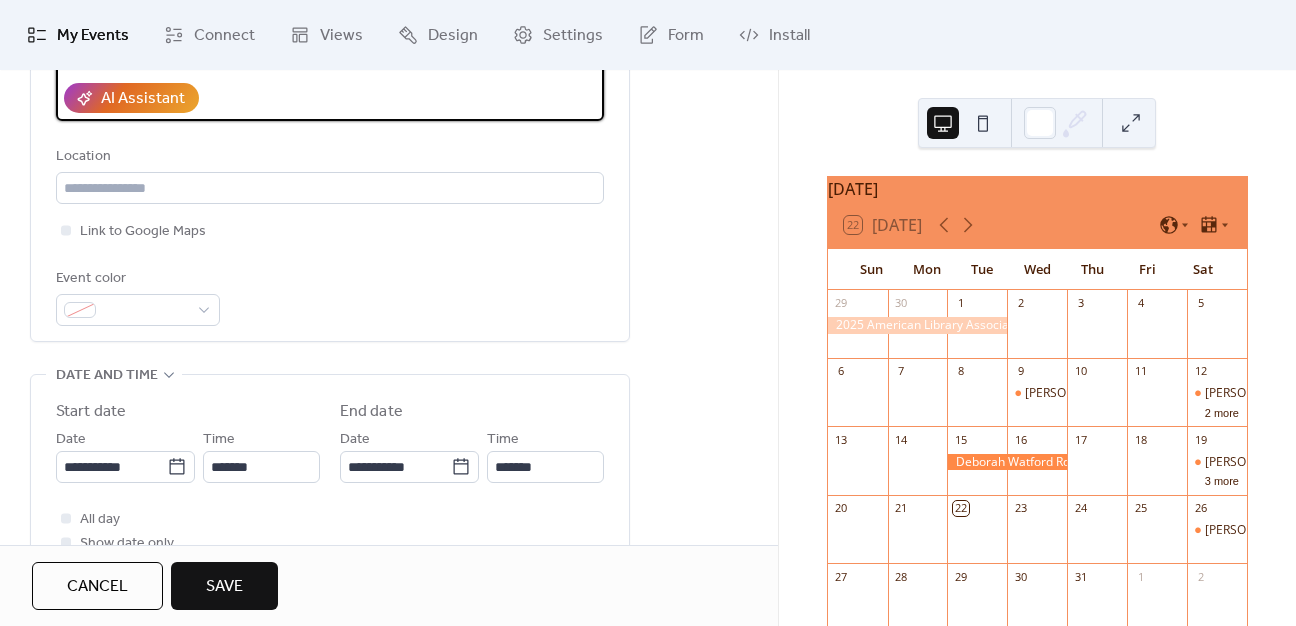 click on "**********" at bounding box center (330, 508) 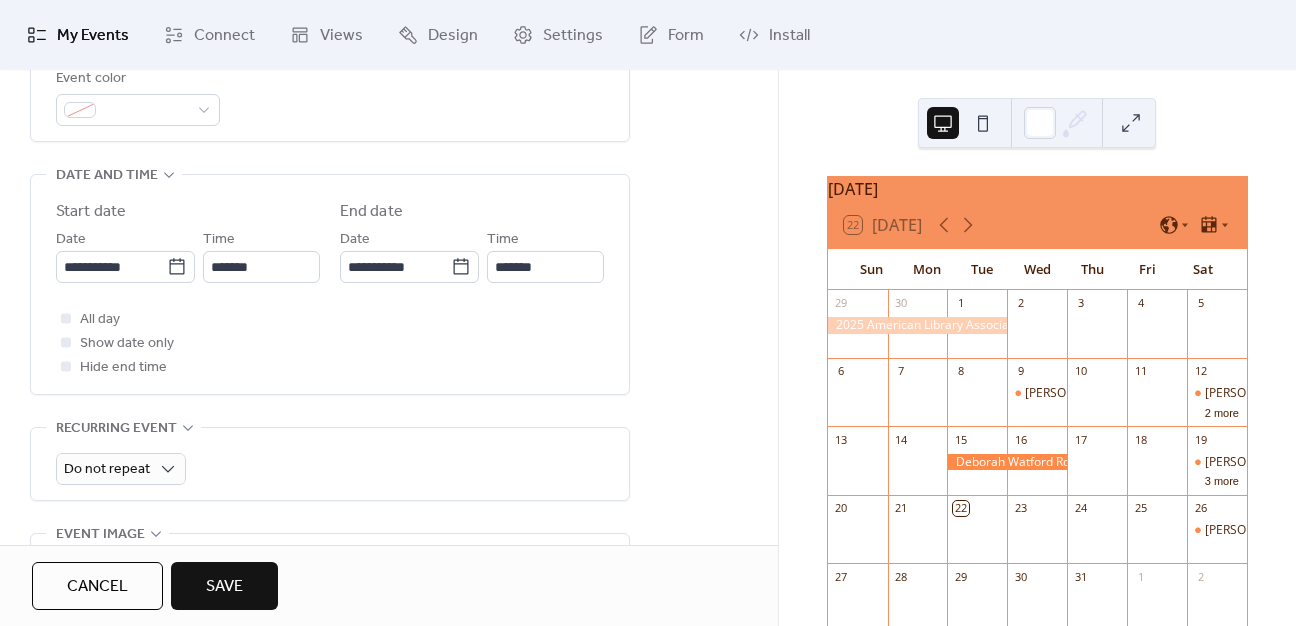 scroll, scrollTop: 689, scrollLeft: 0, axis: vertical 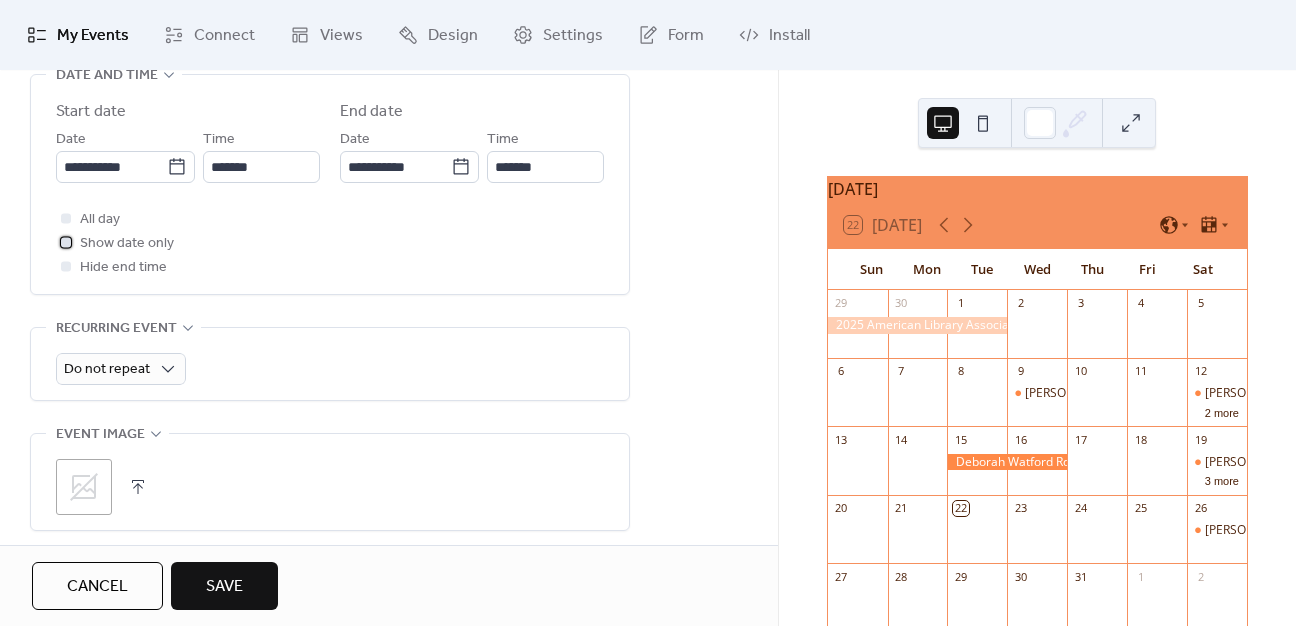 click at bounding box center [66, 242] 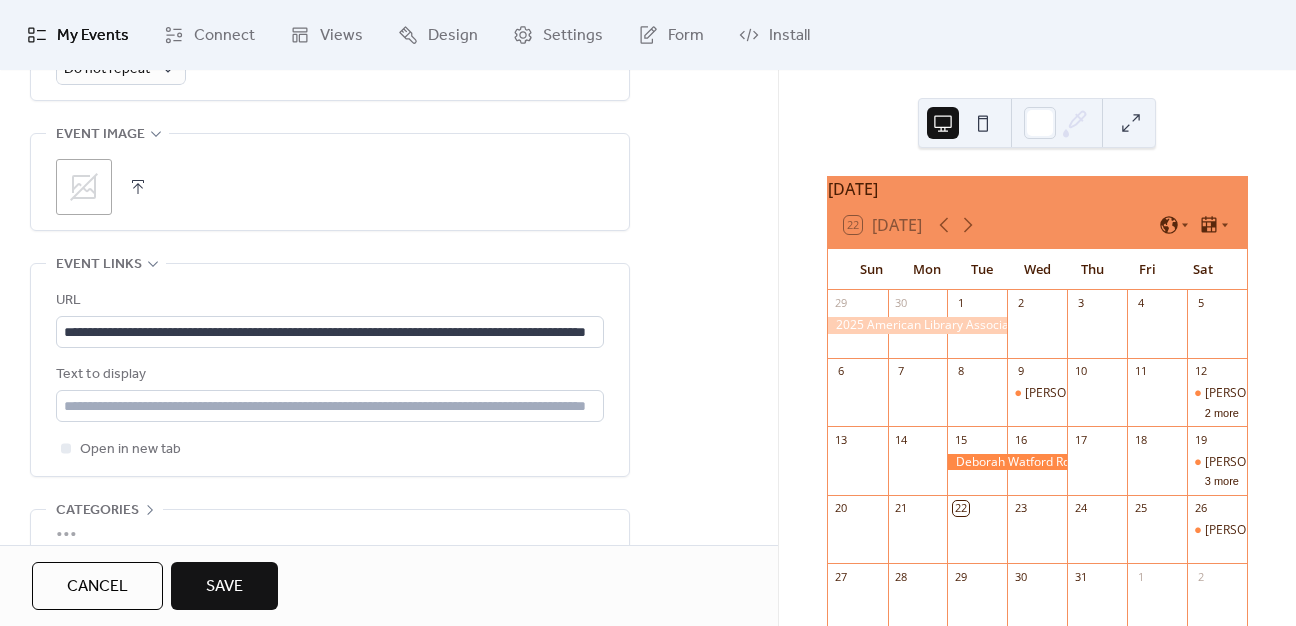 scroll, scrollTop: 1089, scrollLeft: 0, axis: vertical 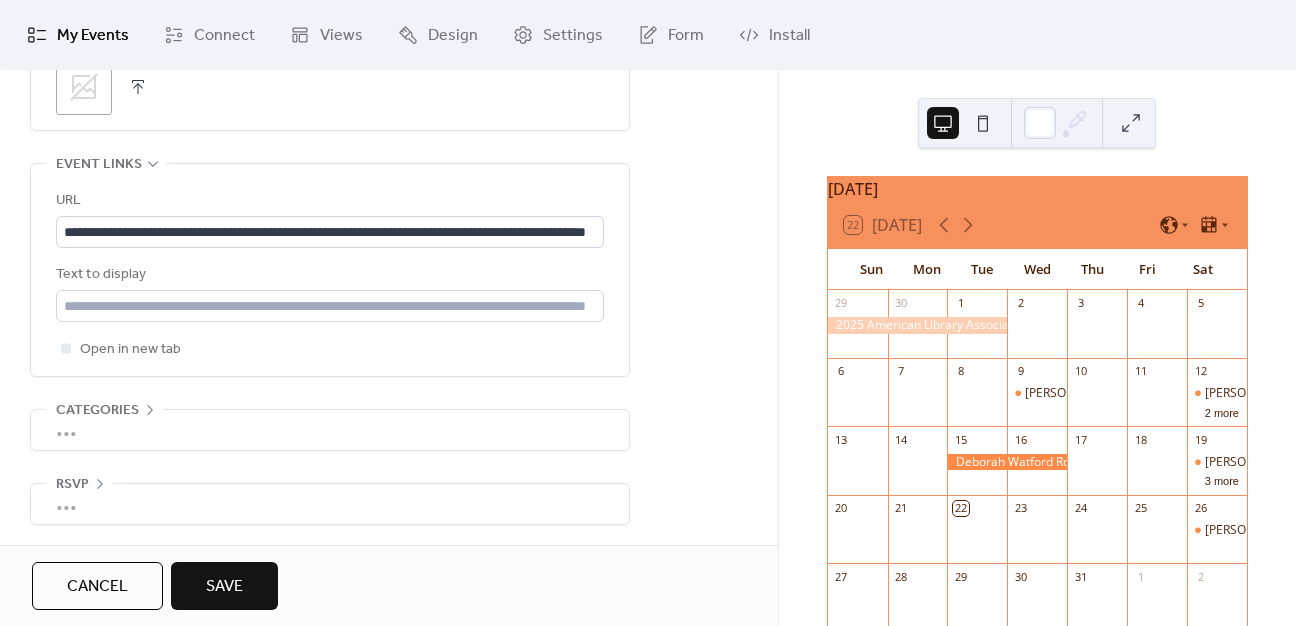 click on "Save" at bounding box center (224, 586) 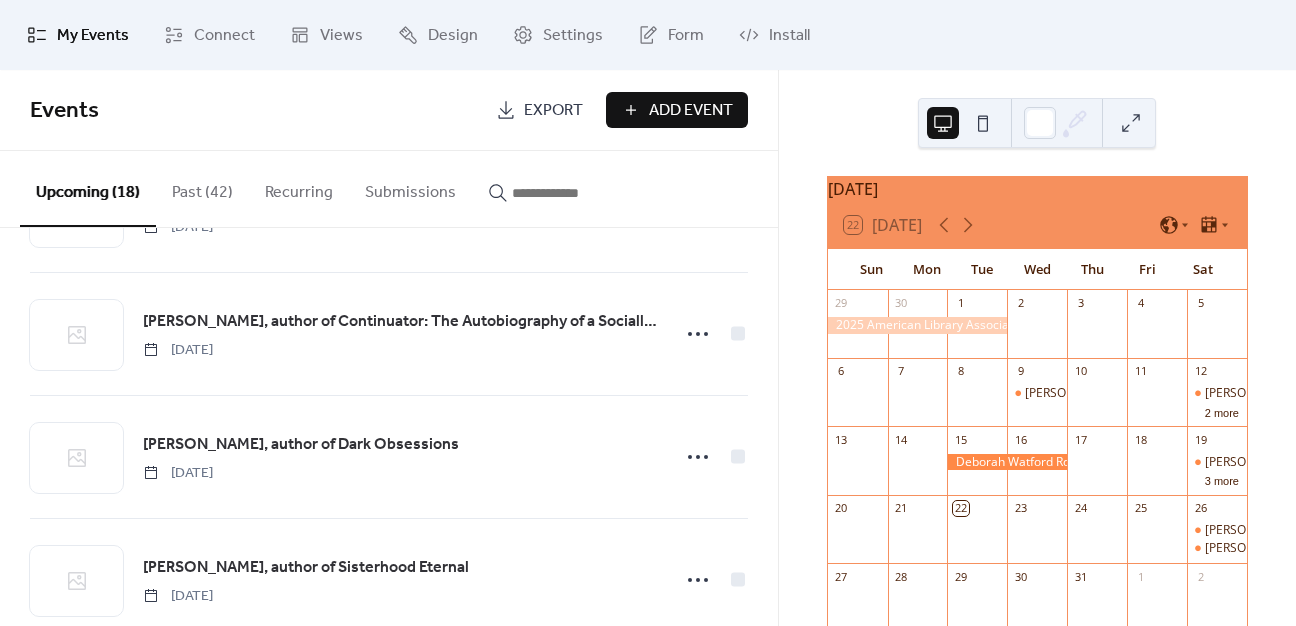 scroll, scrollTop: 0, scrollLeft: 0, axis: both 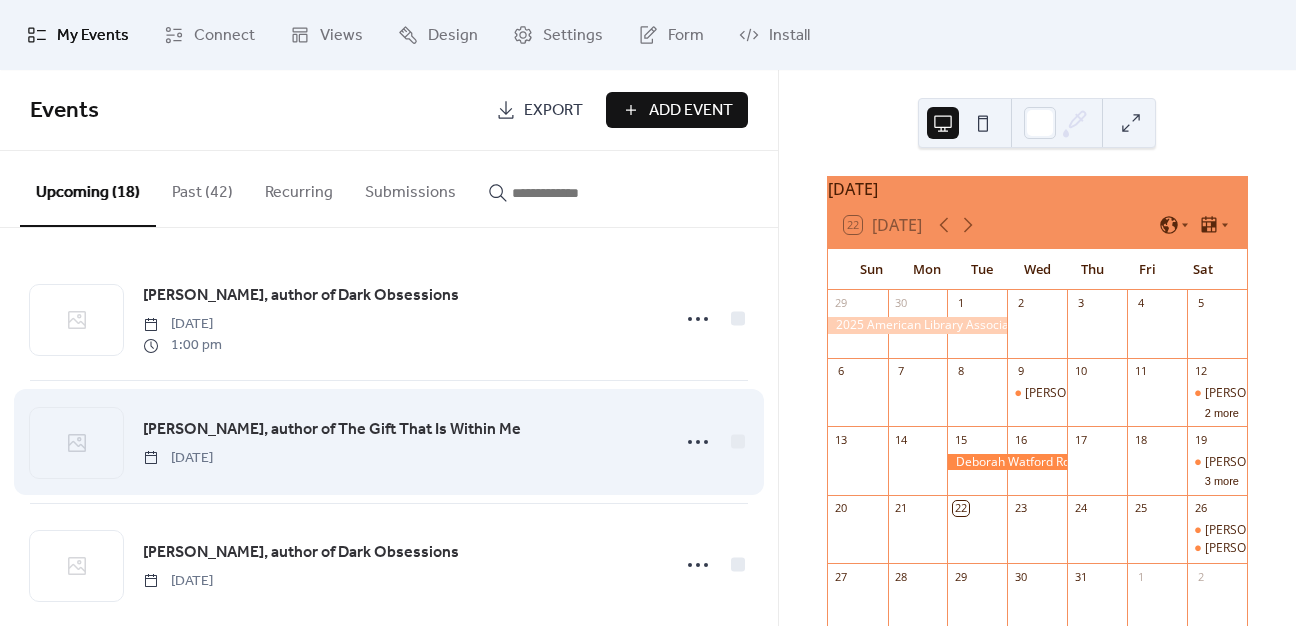 click on "[PERSON_NAME], author of The Gift That Is Within Me [DATE]" at bounding box center [400, 442] 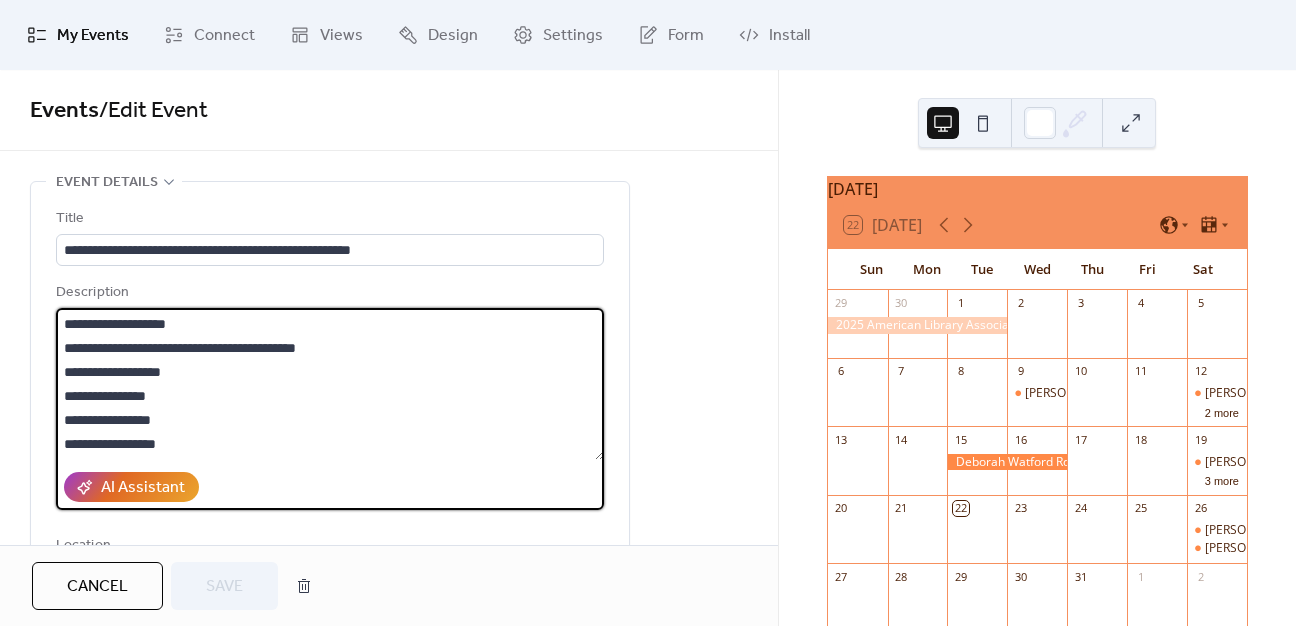 drag, startPoint x: 246, startPoint y: 438, endPoint x: -52, endPoint y: 263, distance: 345.58502 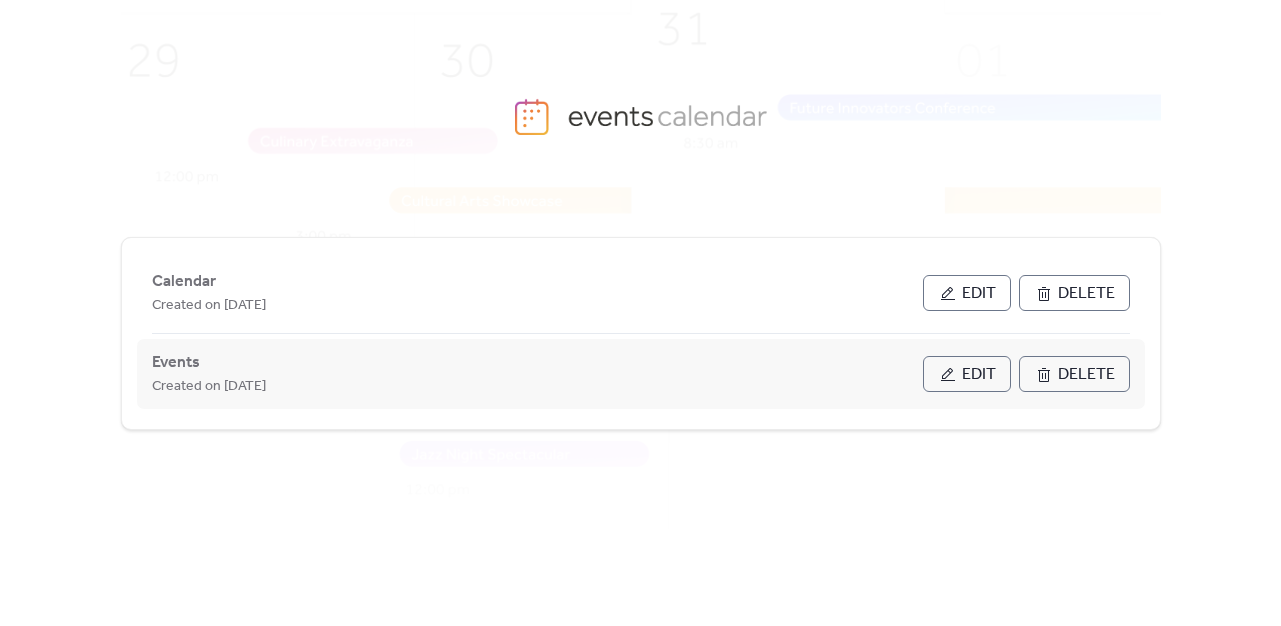 drag, startPoint x: 978, startPoint y: 423, endPoint x: 962, endPoint y: 406, distance: 23.345236 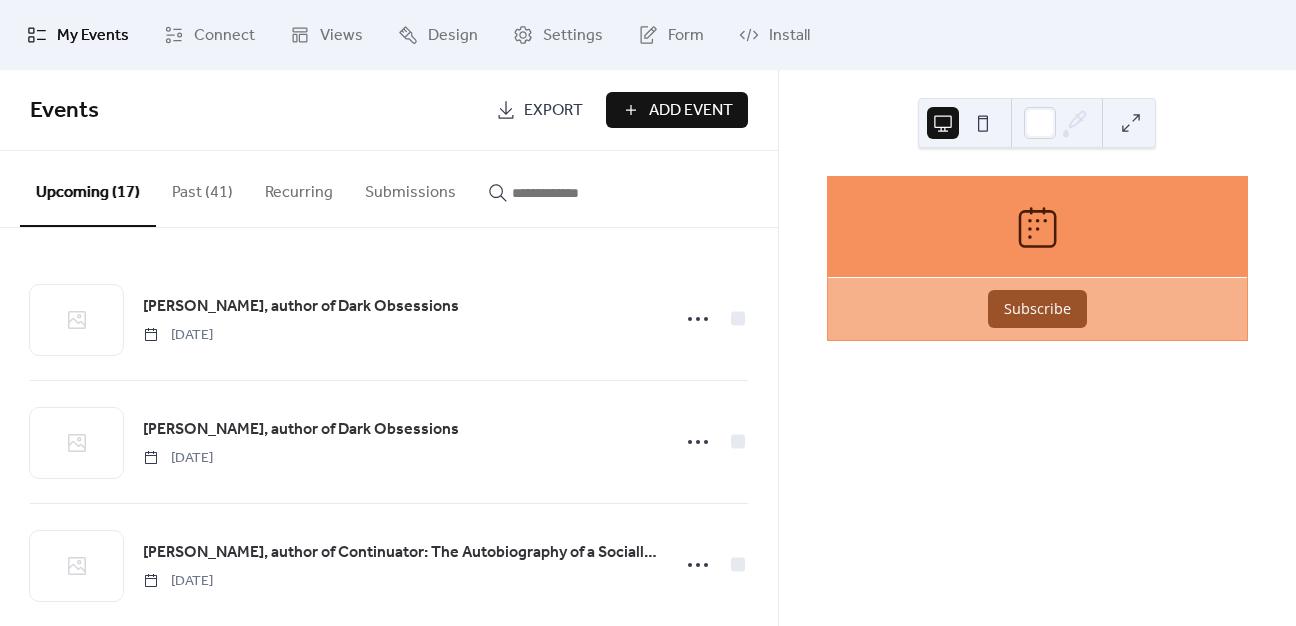 click on "Add Event" at bounding box center [691, 111] 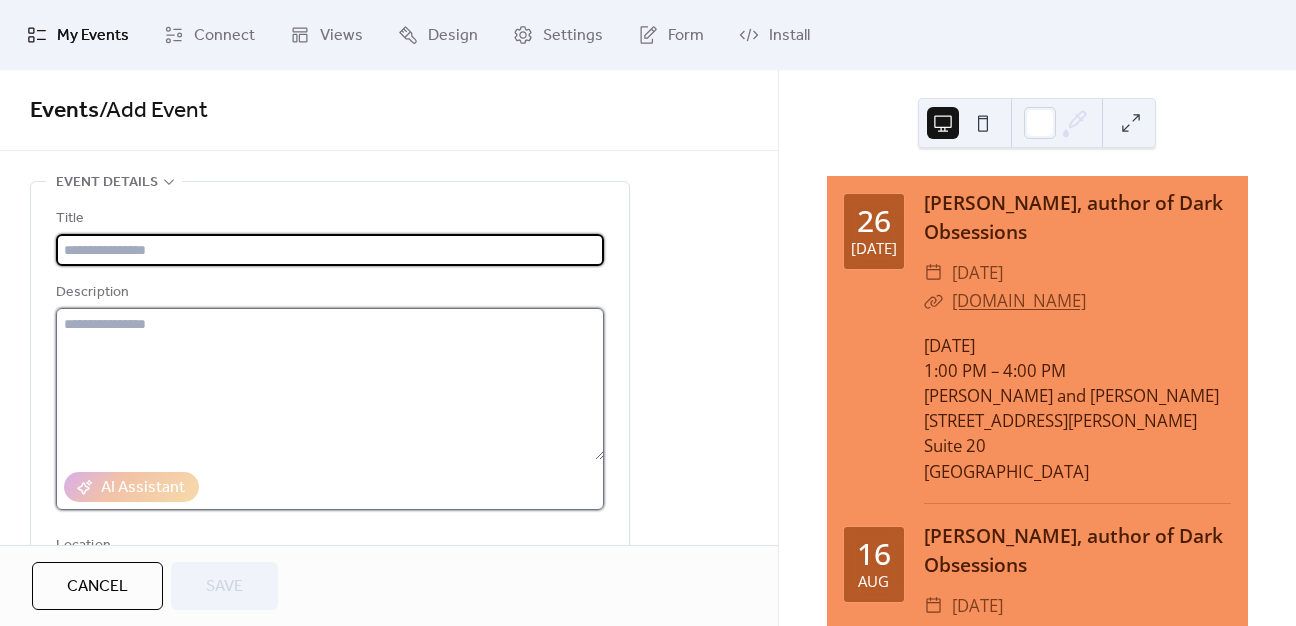 click at bounding box center (330, 384) 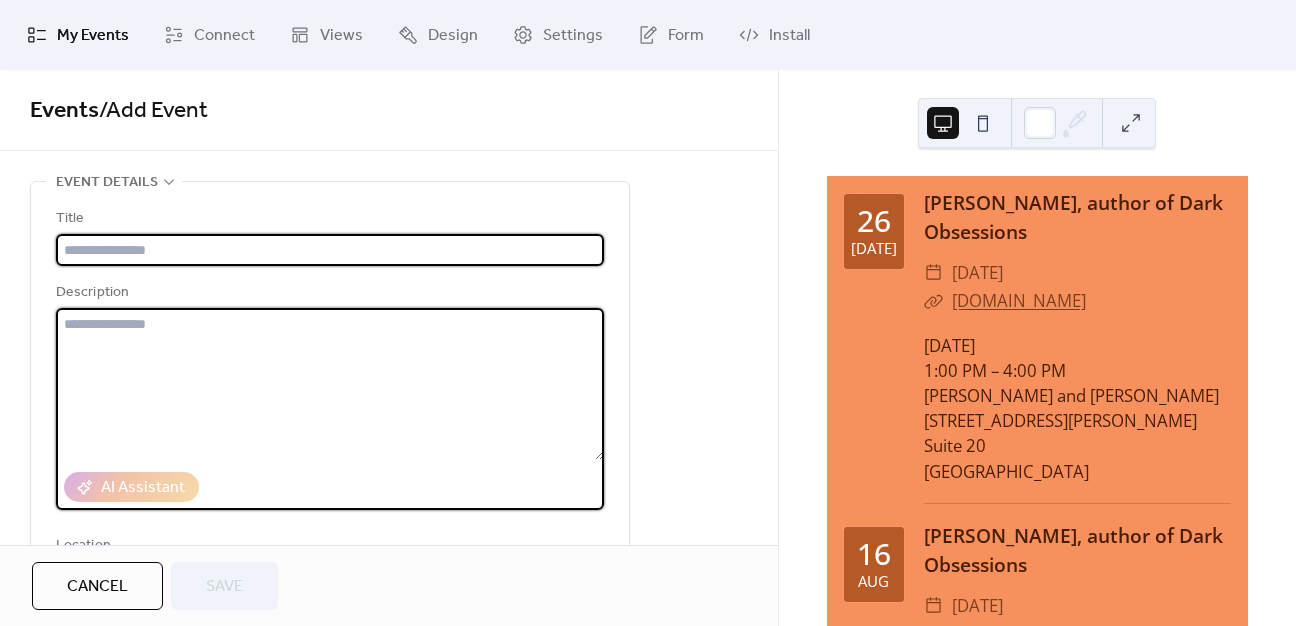 paste on "**********" 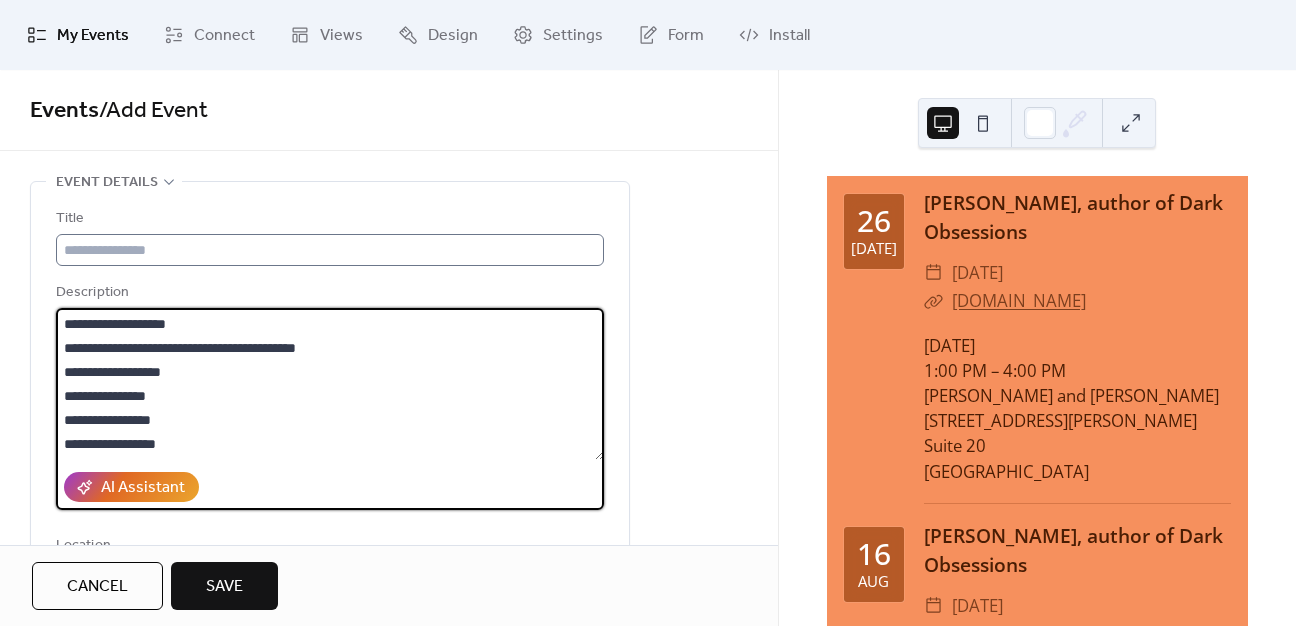type on "**********" 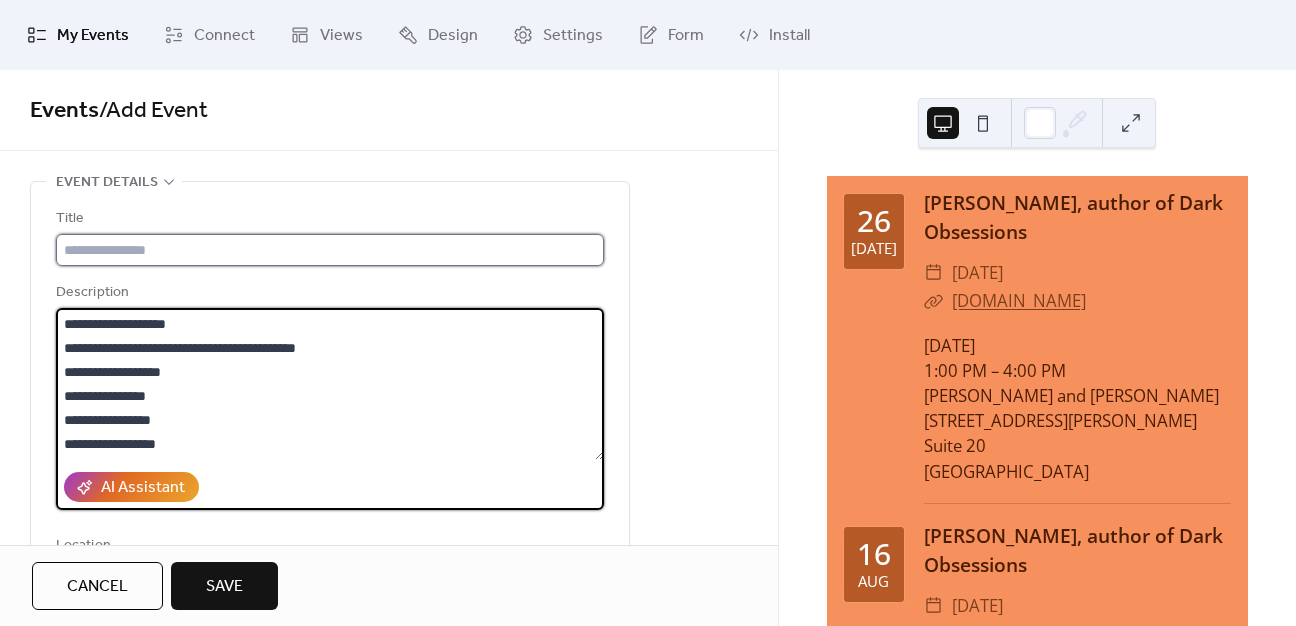 click at bounding box center (330, 250) 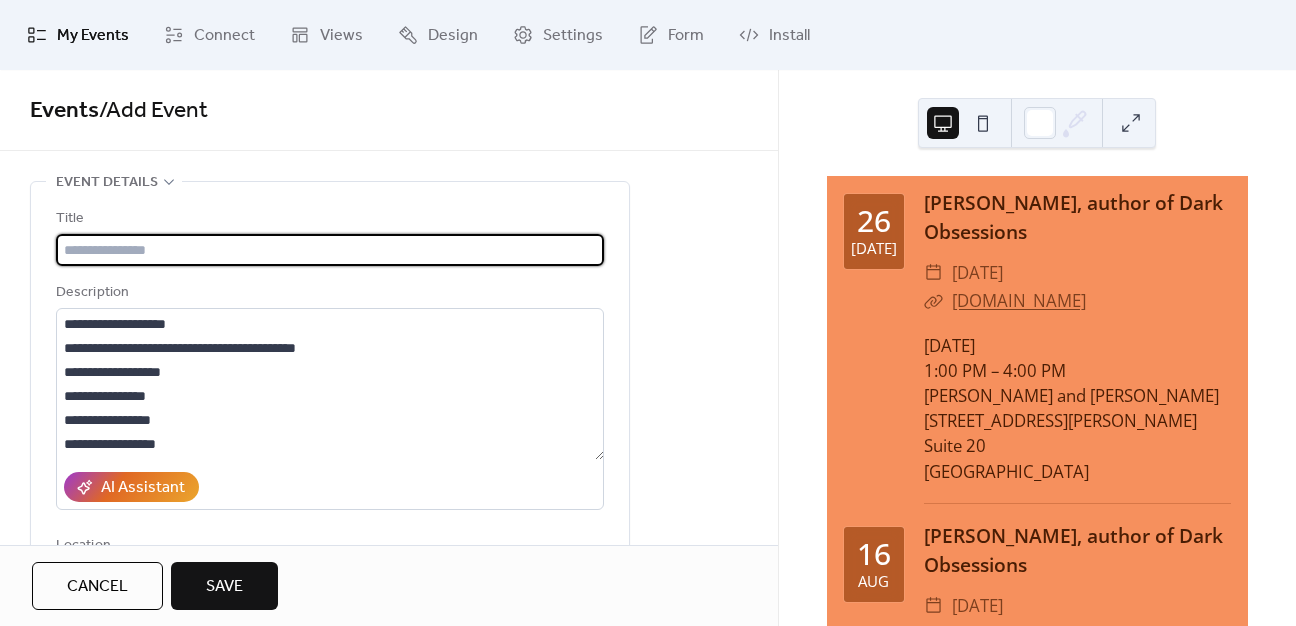 type on "*" 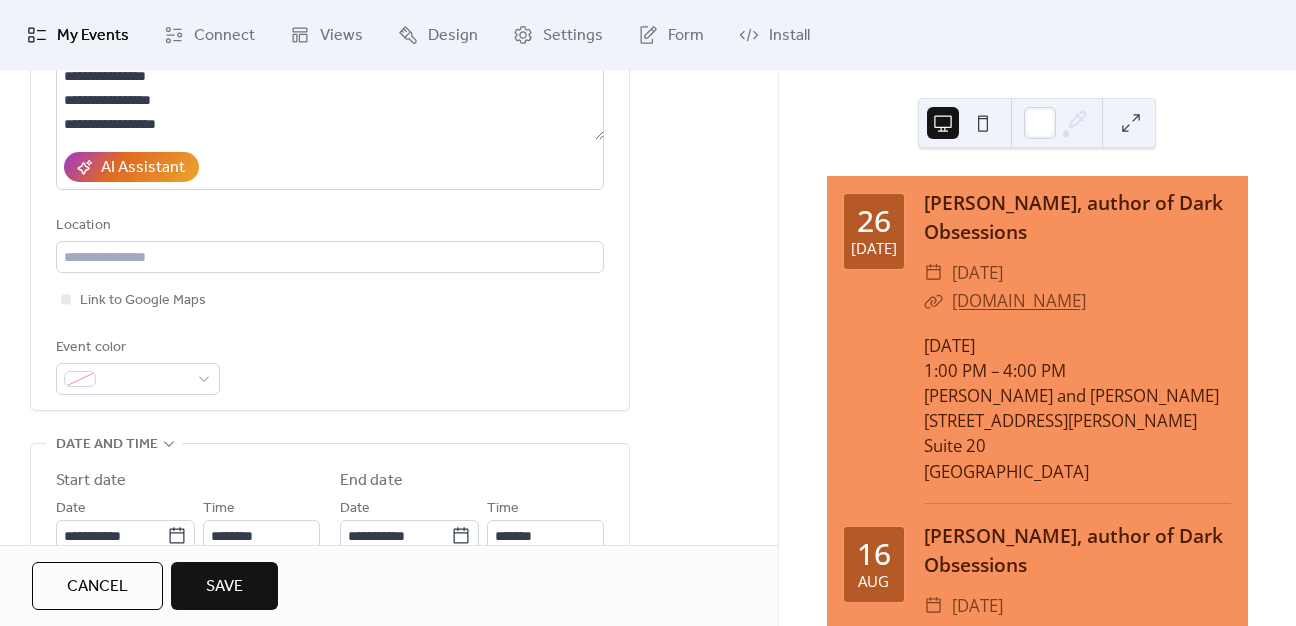 scroll, scrollTop: 400, scrollLeft: 0, axis: vertical 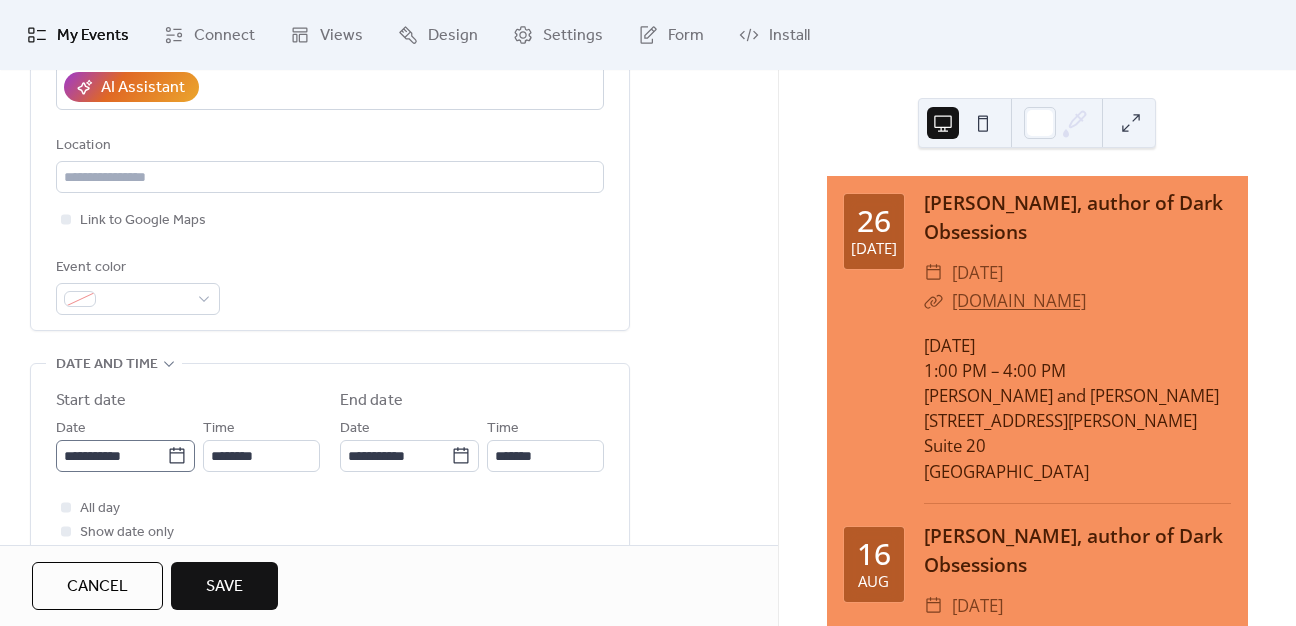 type on "**********" 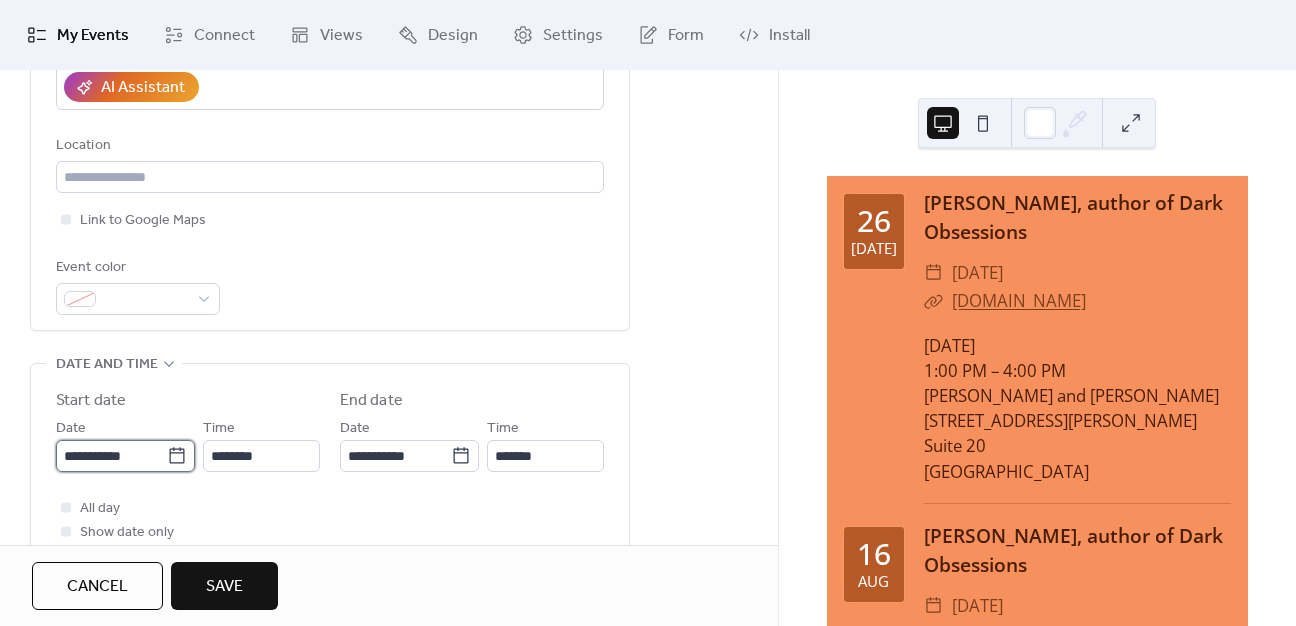 click on "**********" at bounding box center [111, 456] 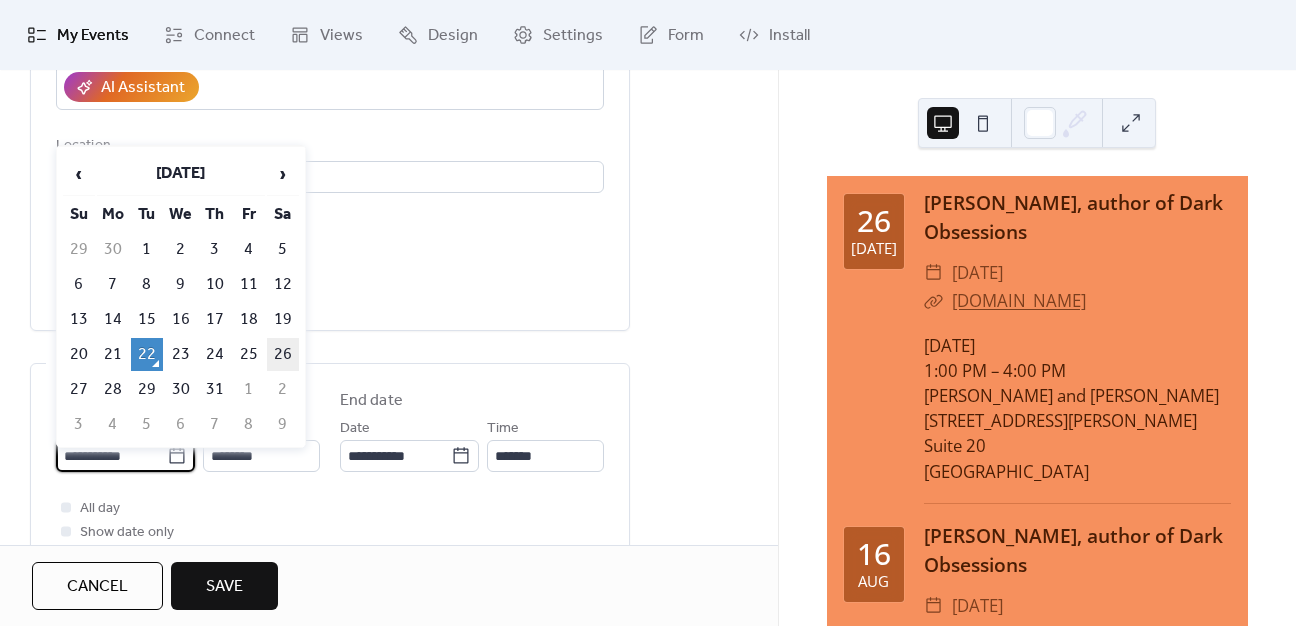 click on "26" at bounding box center (283, 354) 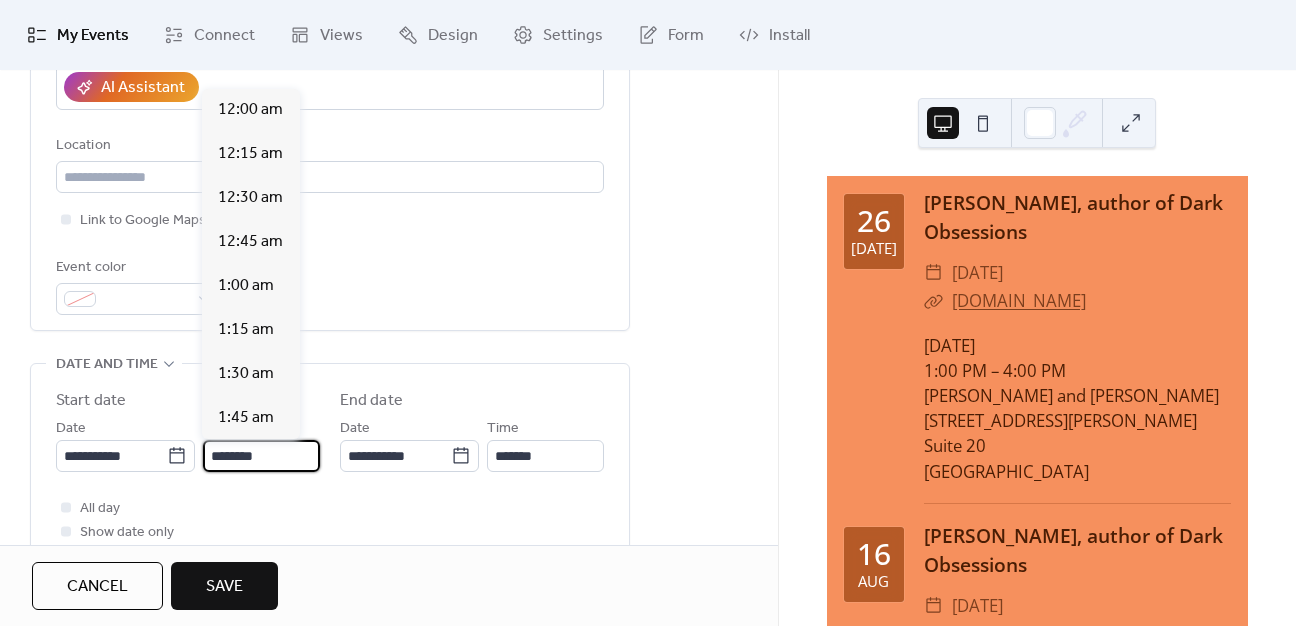 click on "********" at bounding box center [261, 456] 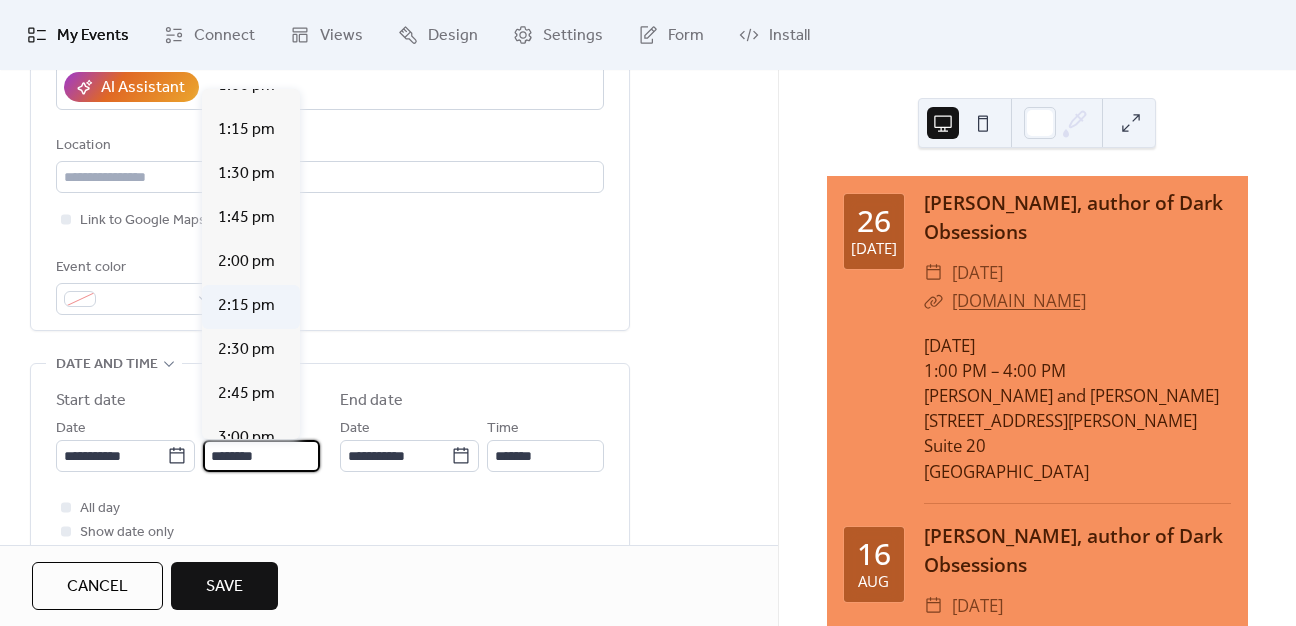 scroll, scrollTop: 2412, scrollLeft: 0, axis: vertical 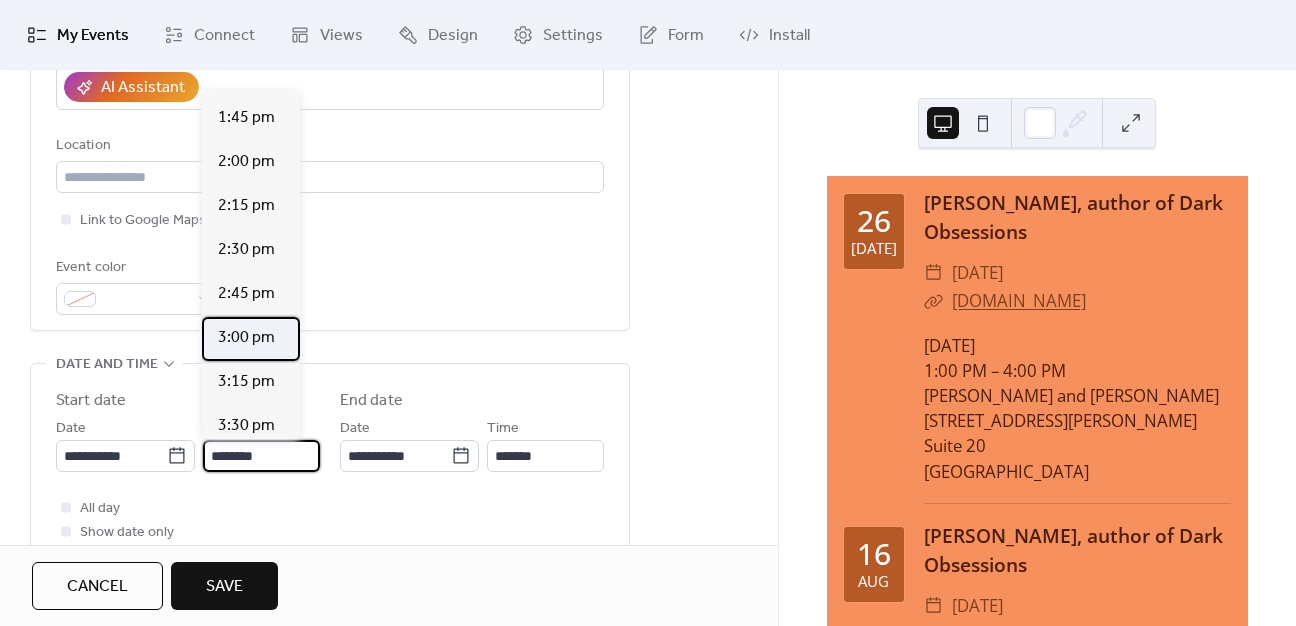 click on "3:00 pm" at bounding box center (246, 338) 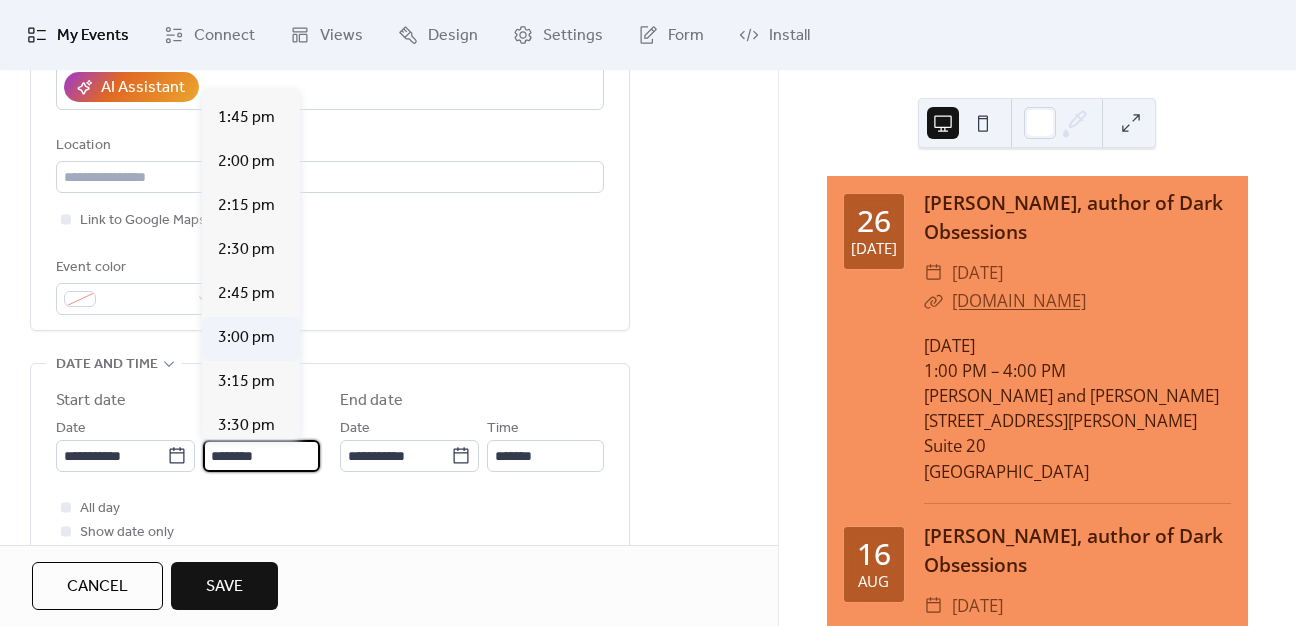 type on "*******" 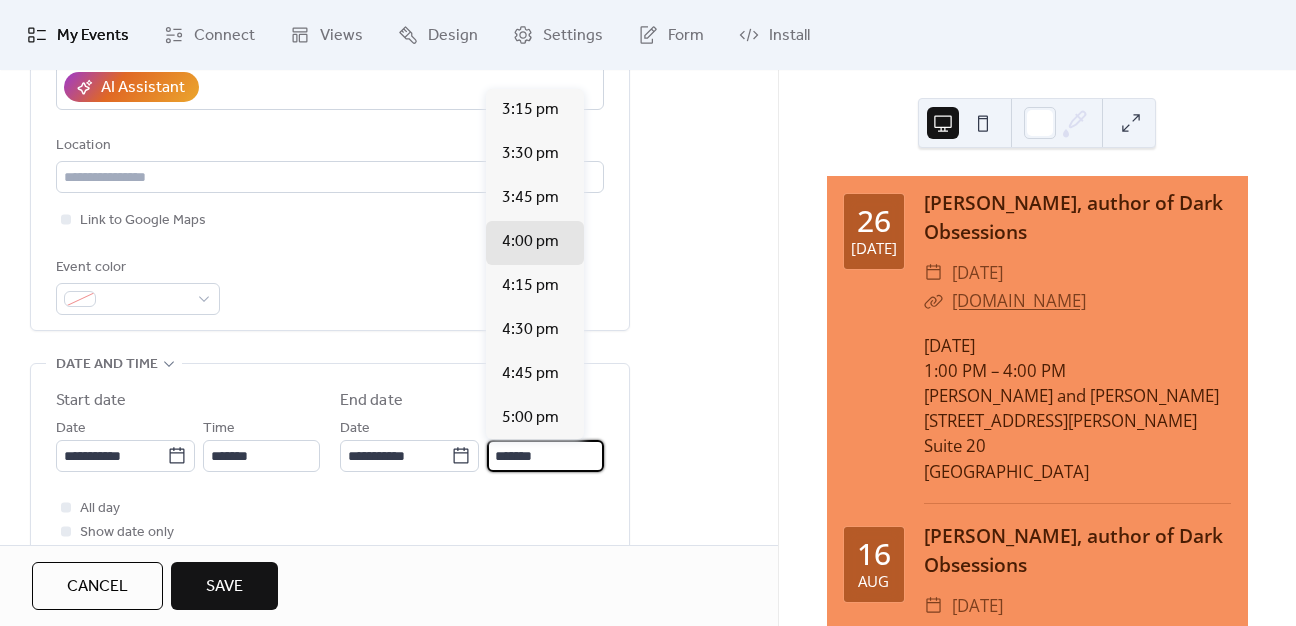 click on "*******" at bounding box center [545, 456] 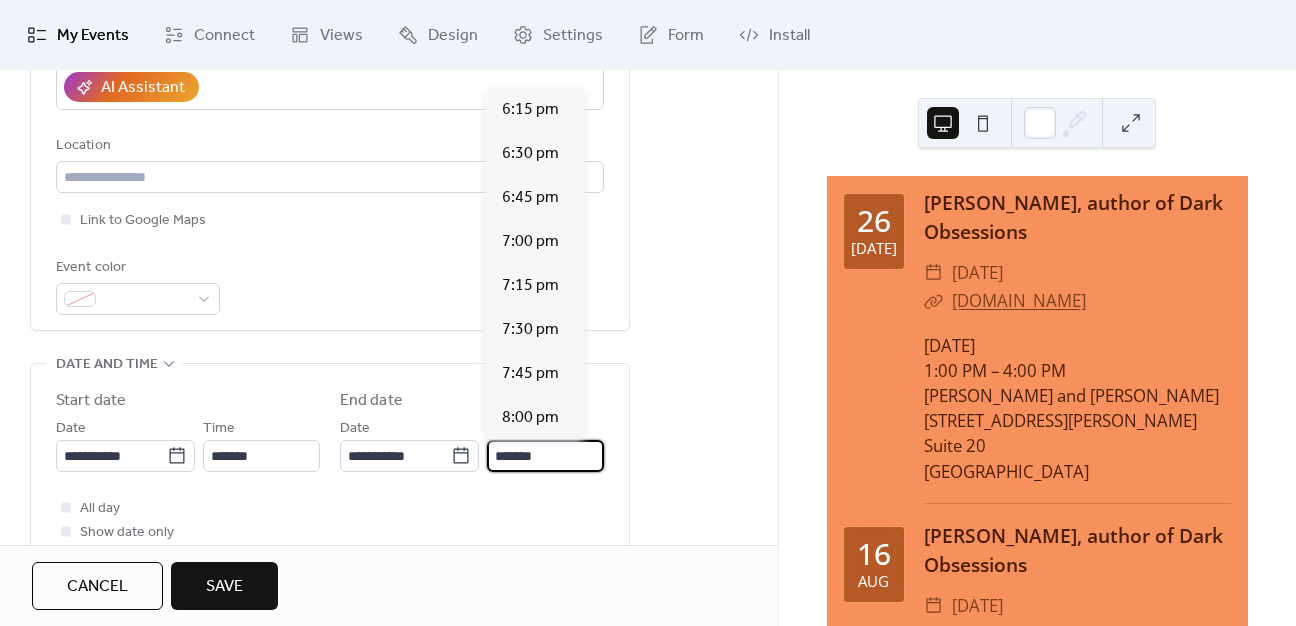 scroll, scrollTop: 400, scrollLeft: 0, axis: vertical 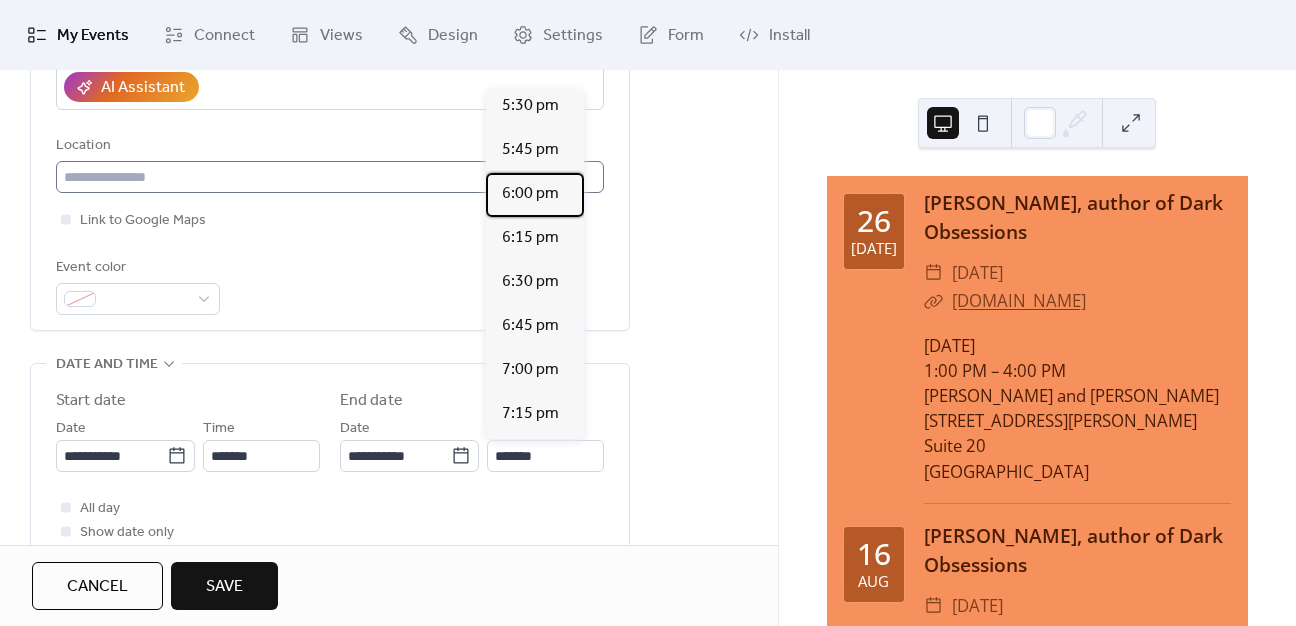 drag, startPoint x: 535, startPoint y: 180, endPoint x: 534, endPoint y: 191, distance: 11.045361 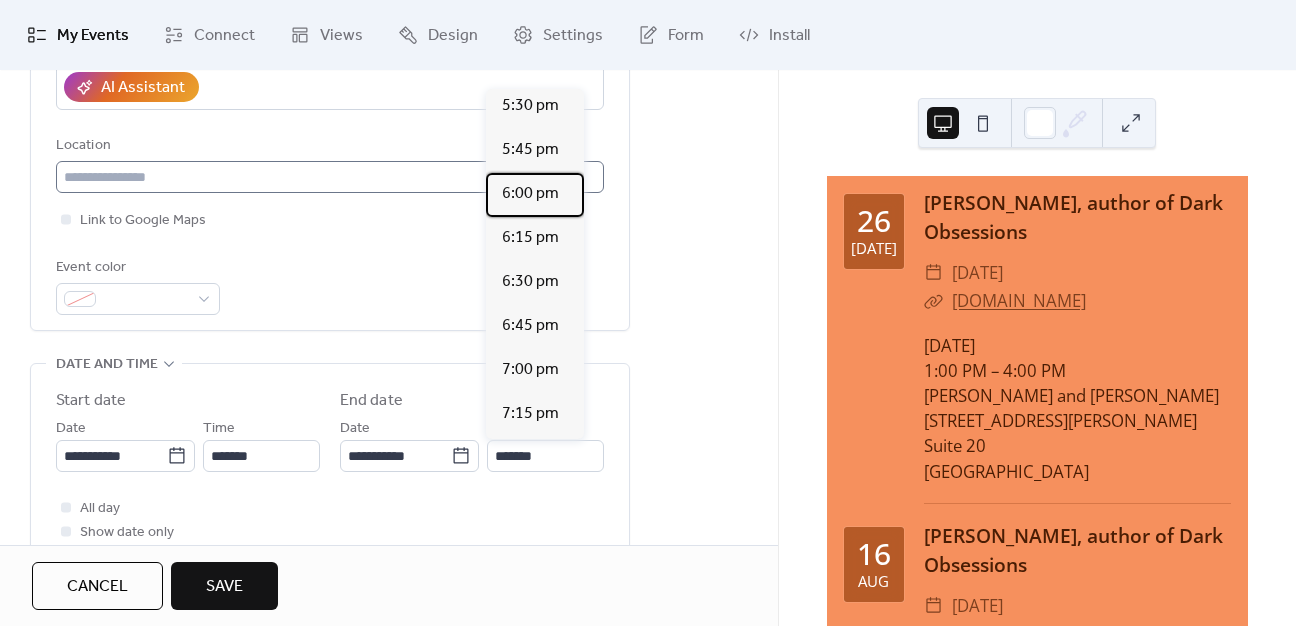 click on "6:00 pm" at bounding box center [535, 195] 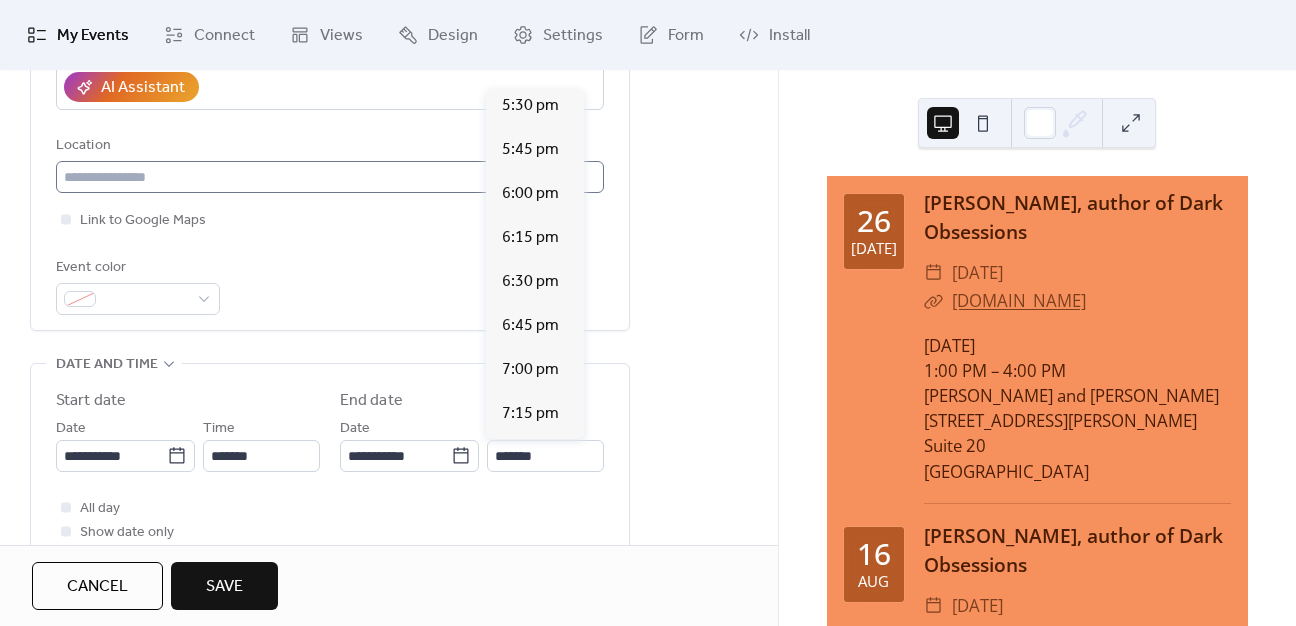 type on "*******" 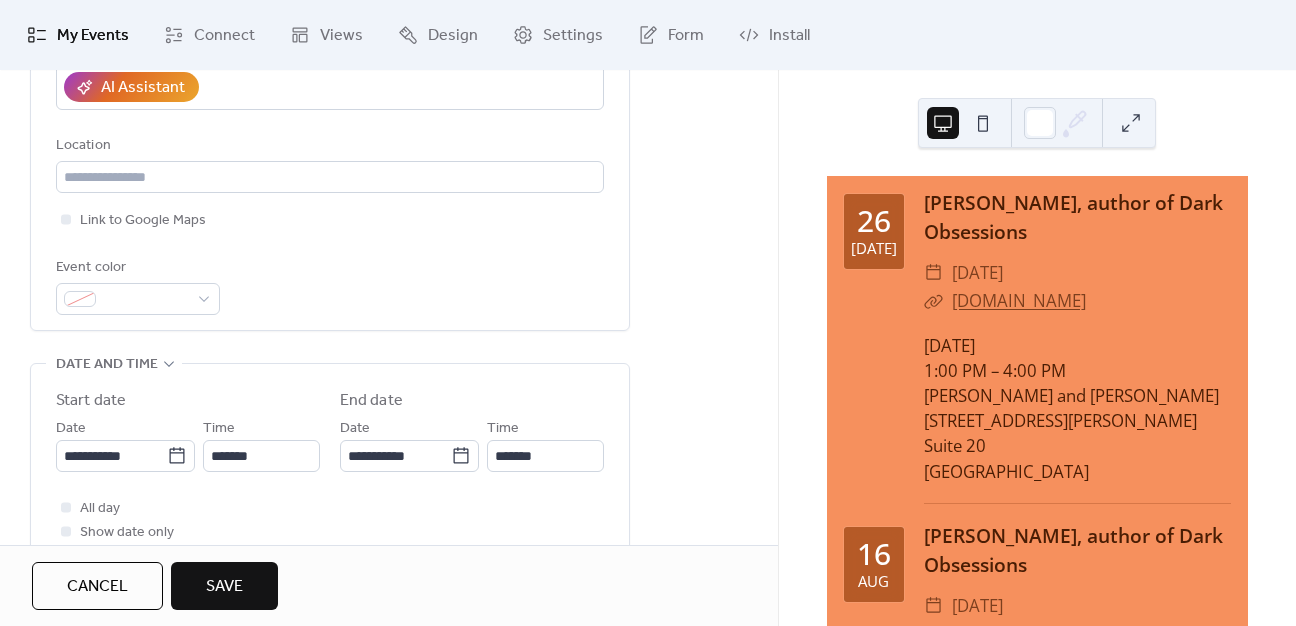 click on "Event color" at bounding box center (330, 285) 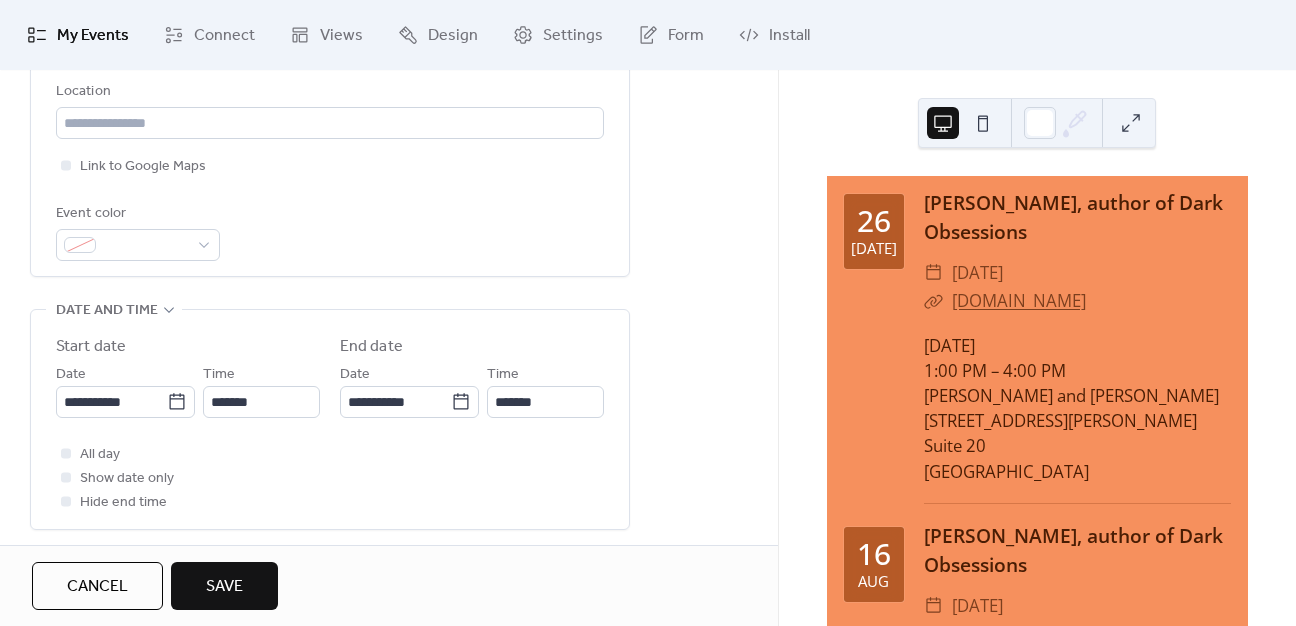scroll, scrollTop: 500, scrollLeft: 0, axis: vertical 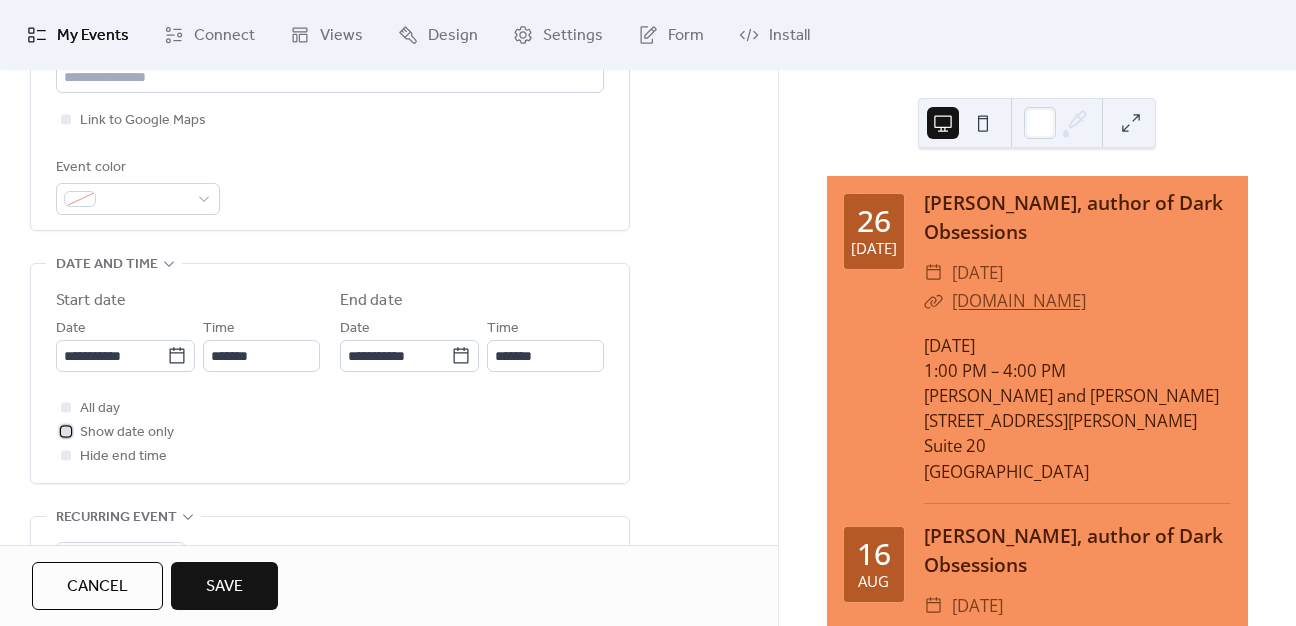 click at bounding box center (66, 431) 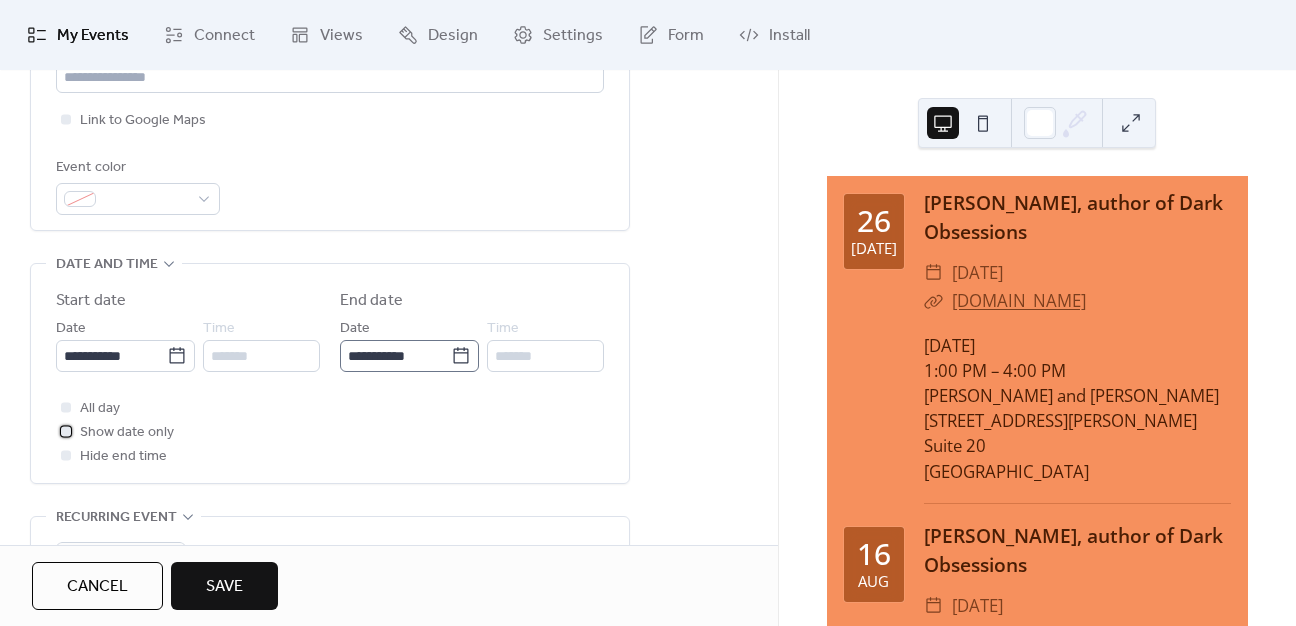 scroll, scrollTop: 0, scrollLeft: 0, axis: both 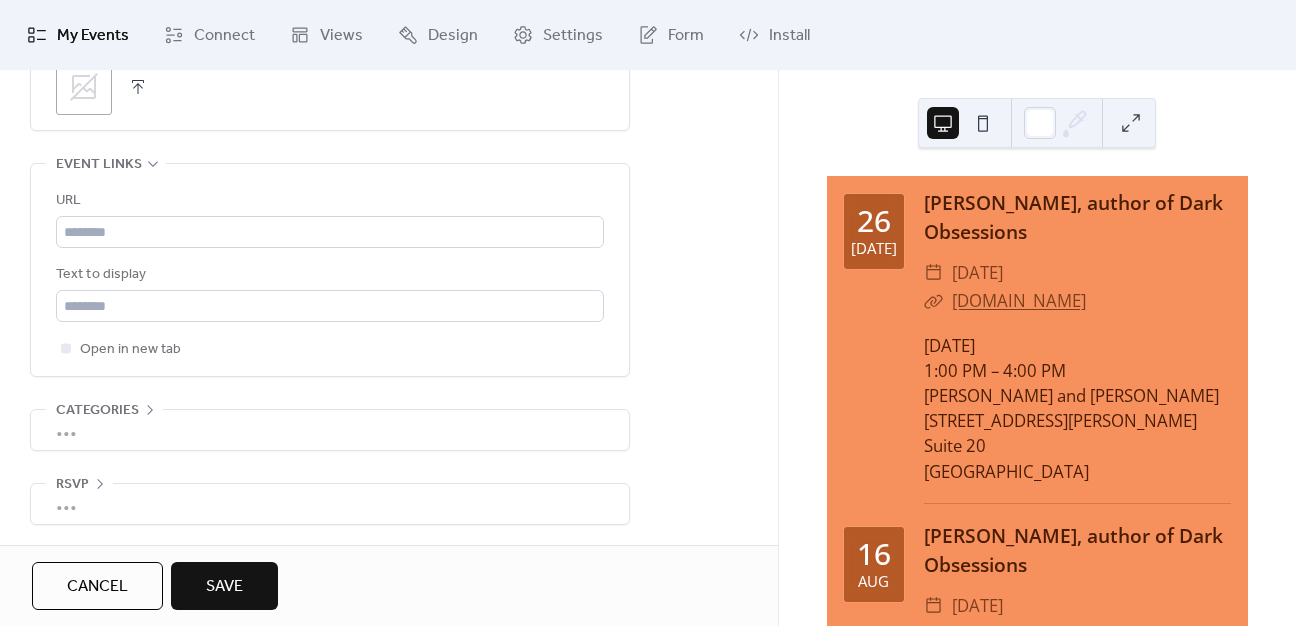 drag, startPoint x: 168, startPoint y: 193, endPoint x: 170, endPoint y: 216, distance: 23.086792 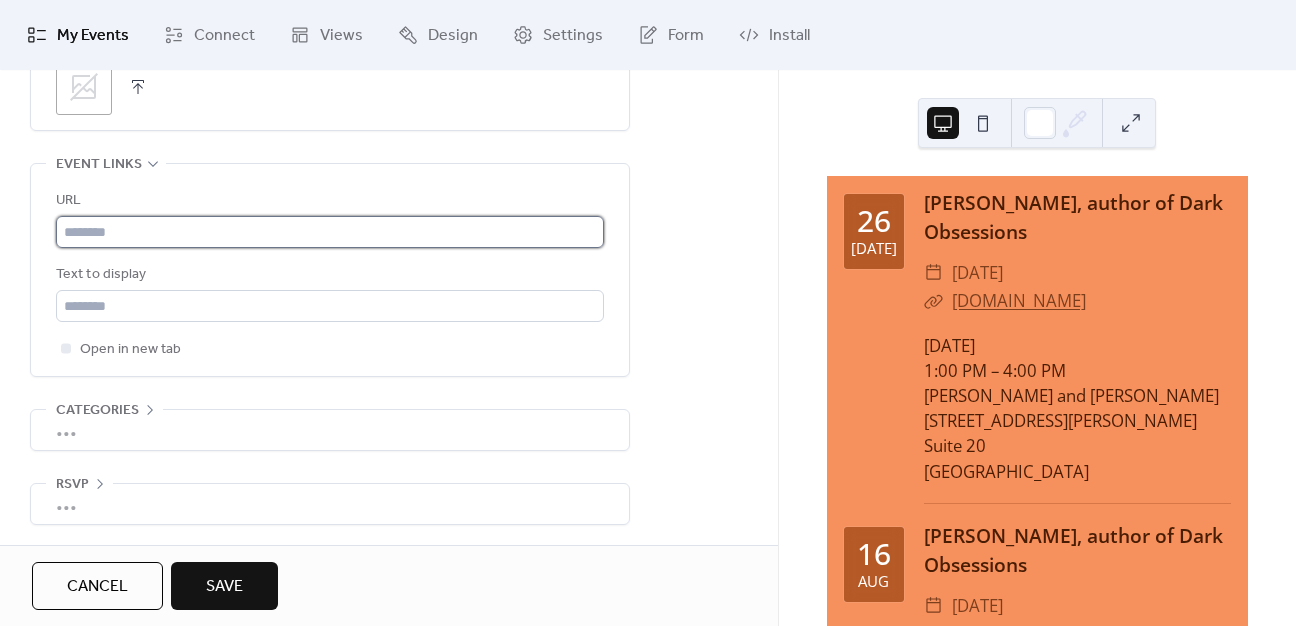click at bounding box center [330, 232] 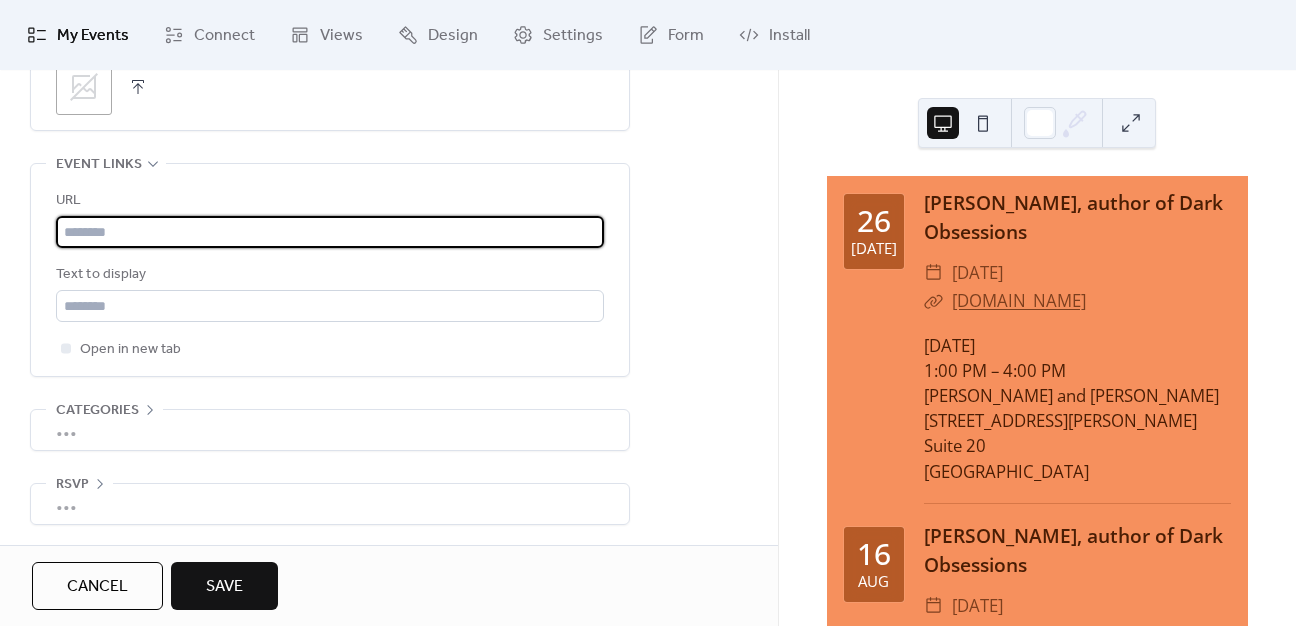 paste on "**********" 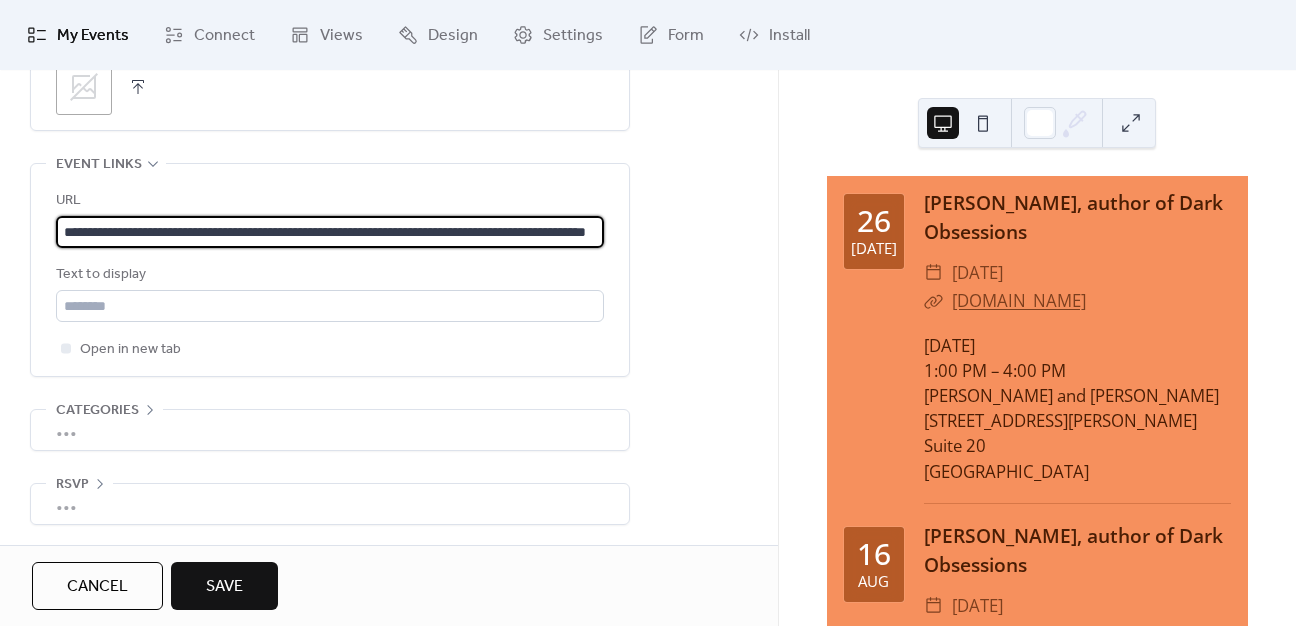 scroll, scrollTop: 0, scrollLeft: 149, axis: horizontal 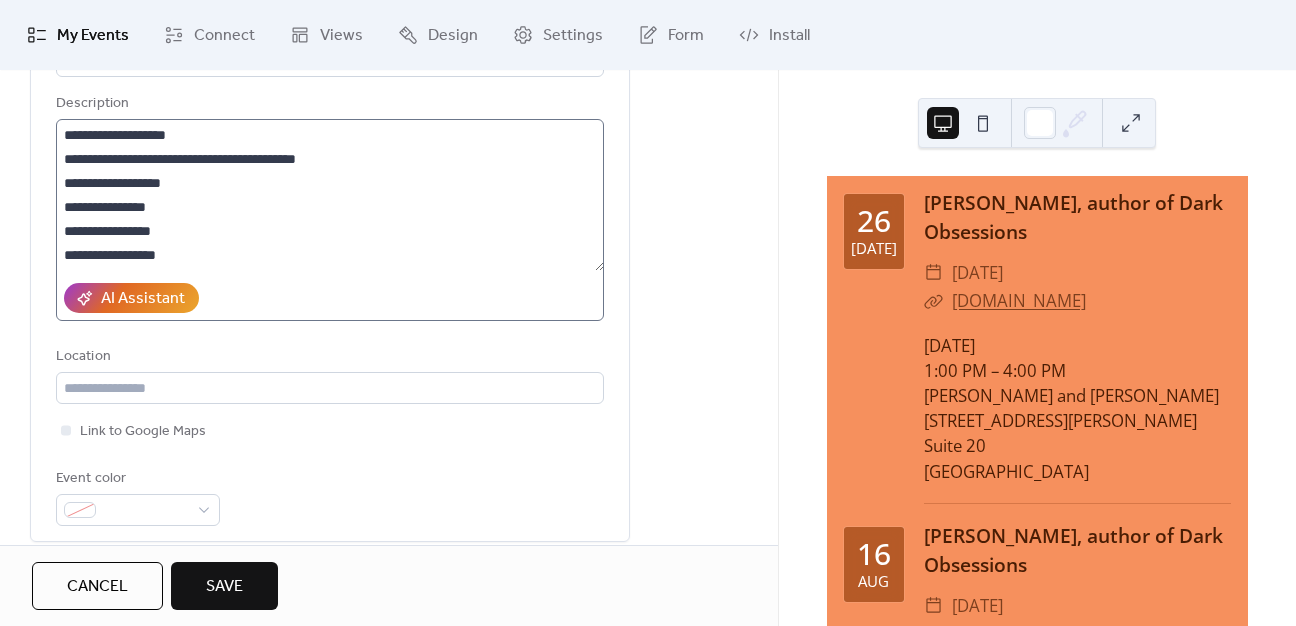 type on "**********" 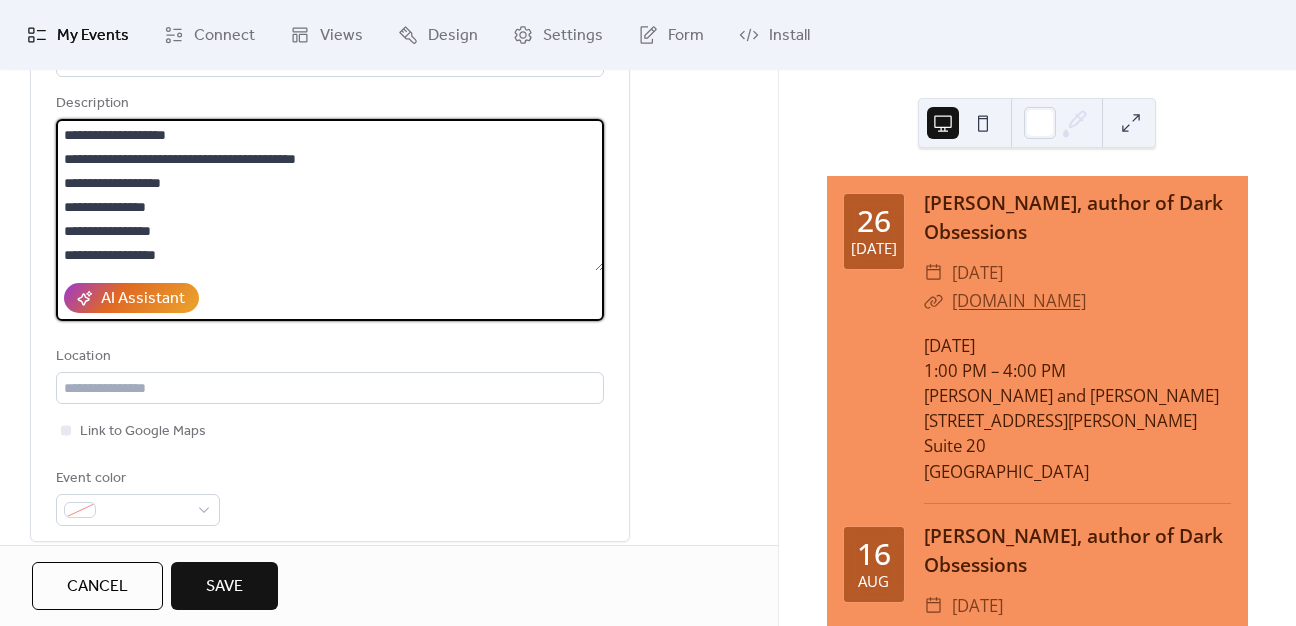 scroll, scrollTop: 0, scrollLeft: 0, axis: both 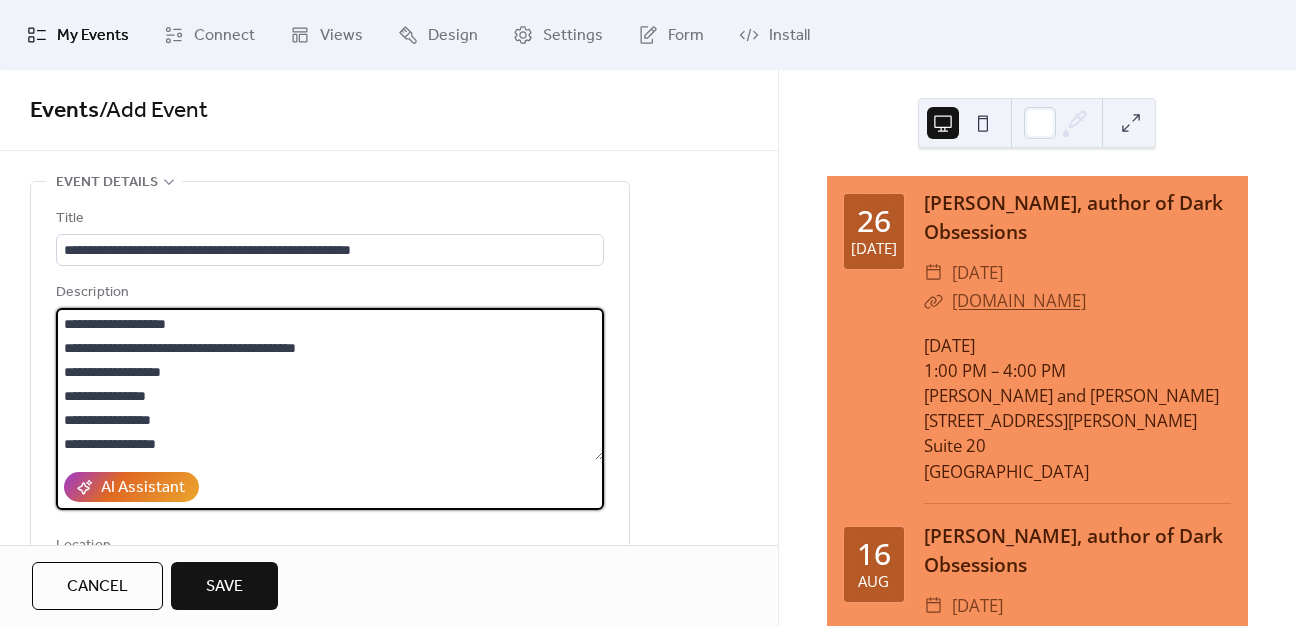 click on "**********" at bounding box center (330, 384) 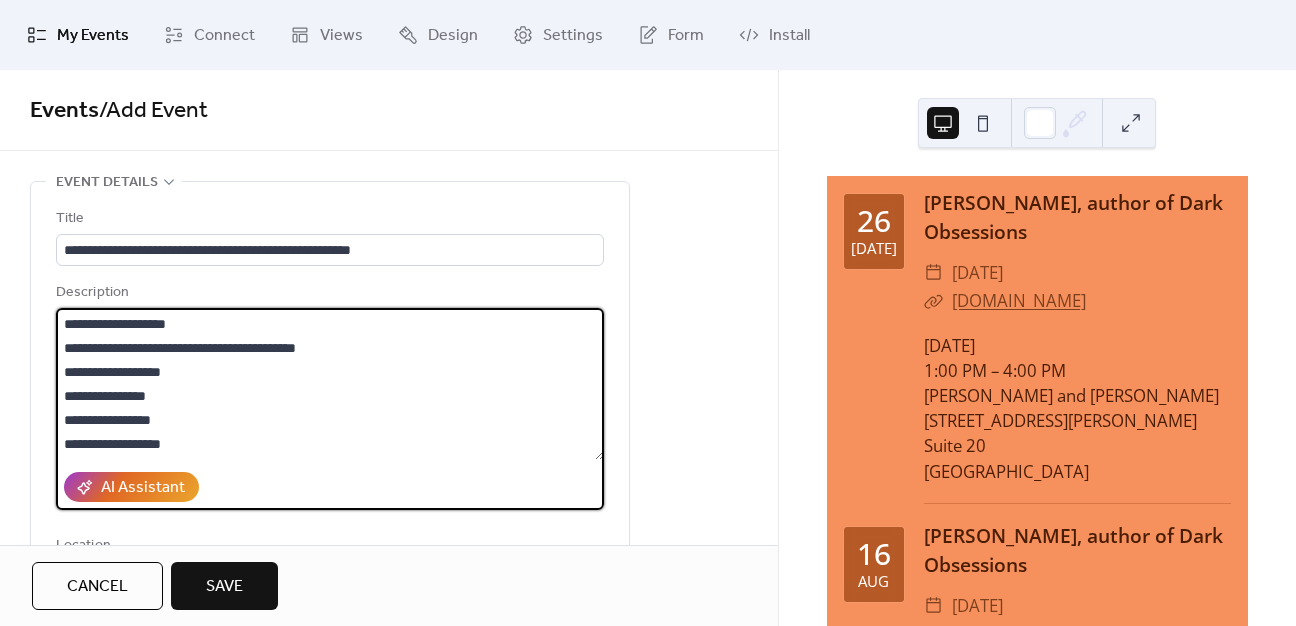 scroll, scrollTop: 21, scrollLeft: 0, axis: vertical 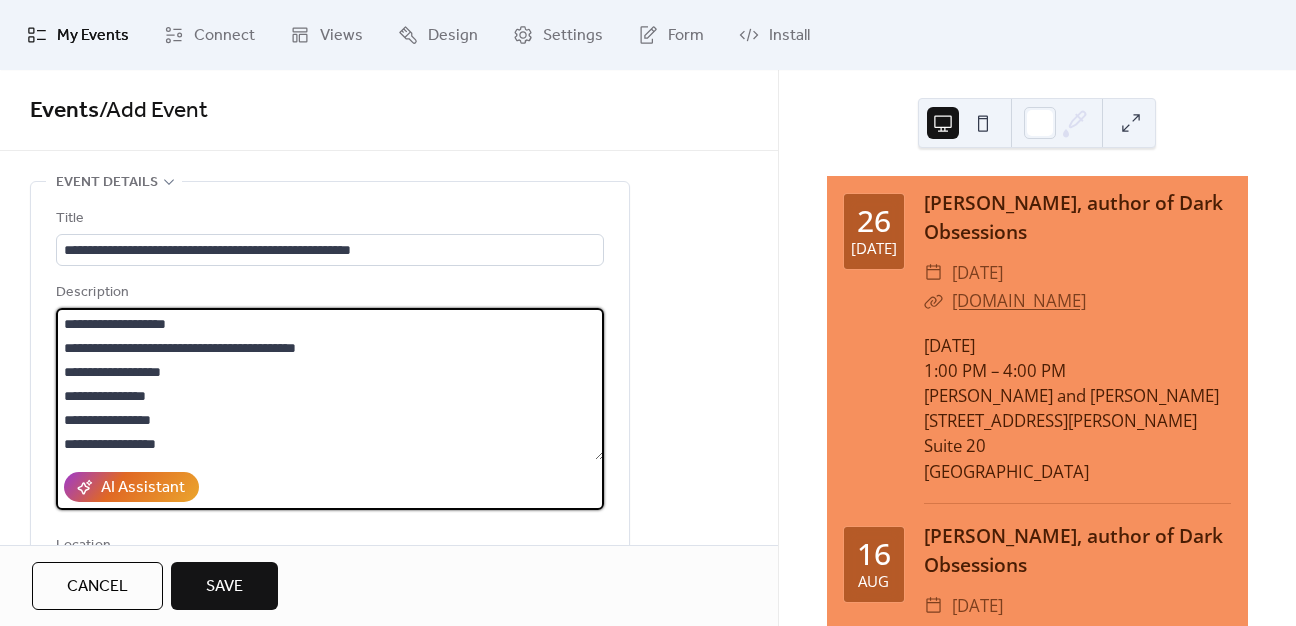 drag, startPoint x: 220, startPoint y: 441, endPoint x: -18, endPoint y: 275, distance: 290.17236 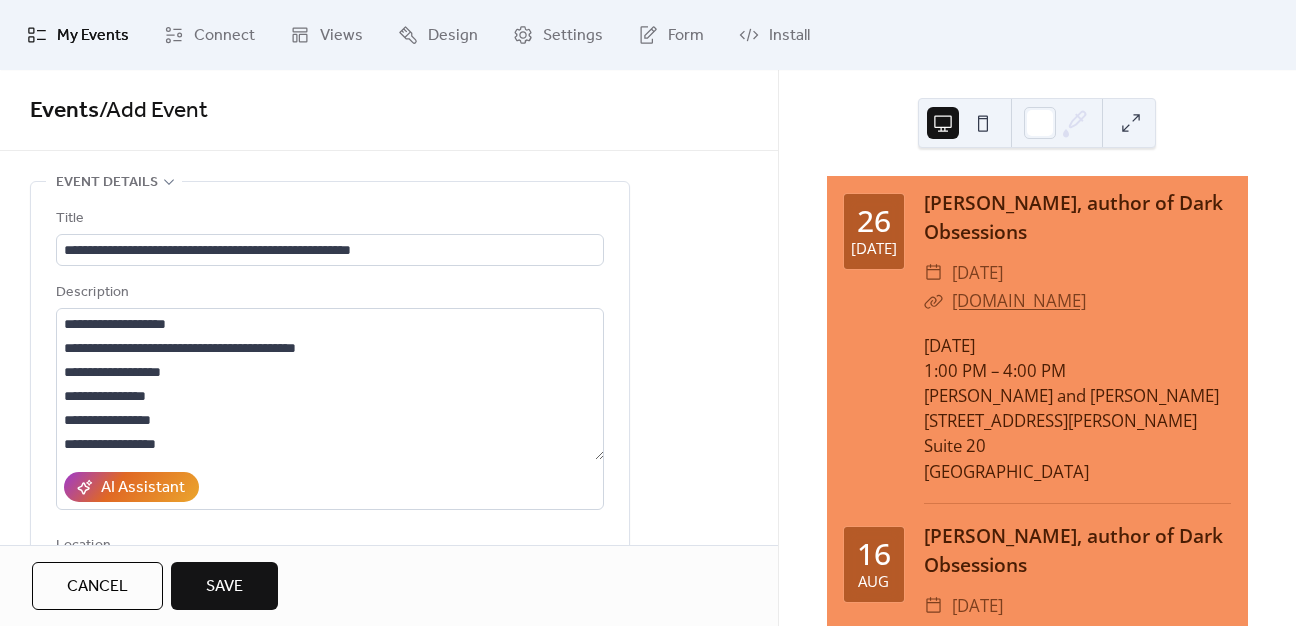 click on "Save" at bounding box center (224, 587) 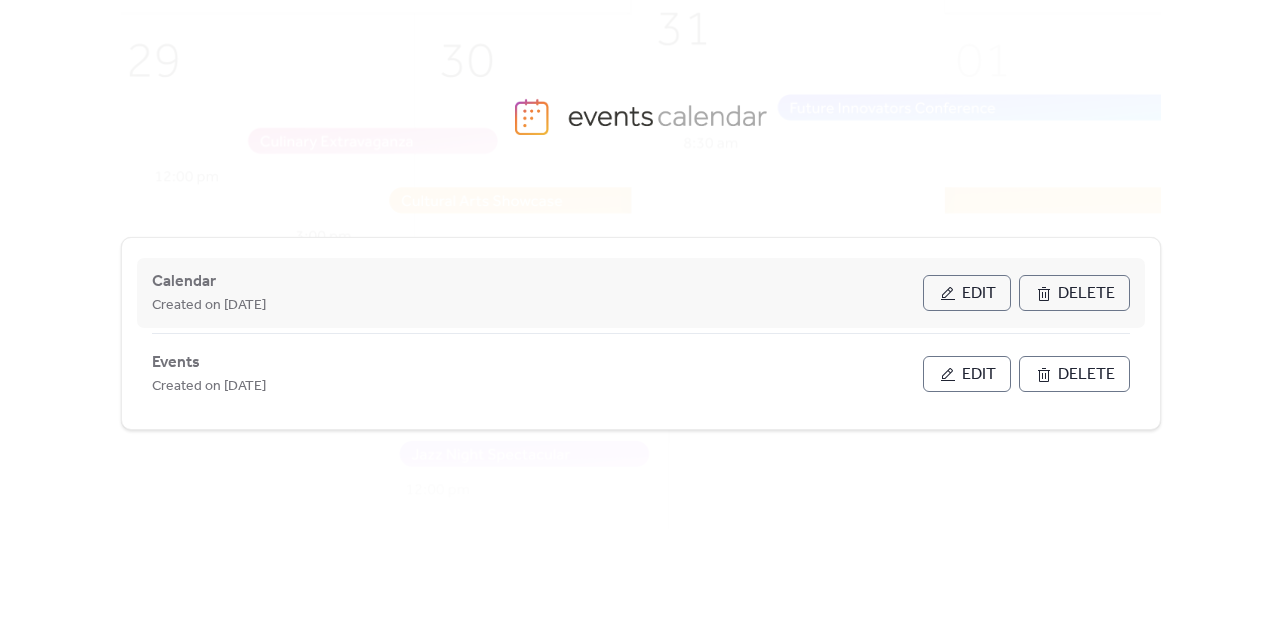 click on "Edit" at bounding box center (979, 294) 